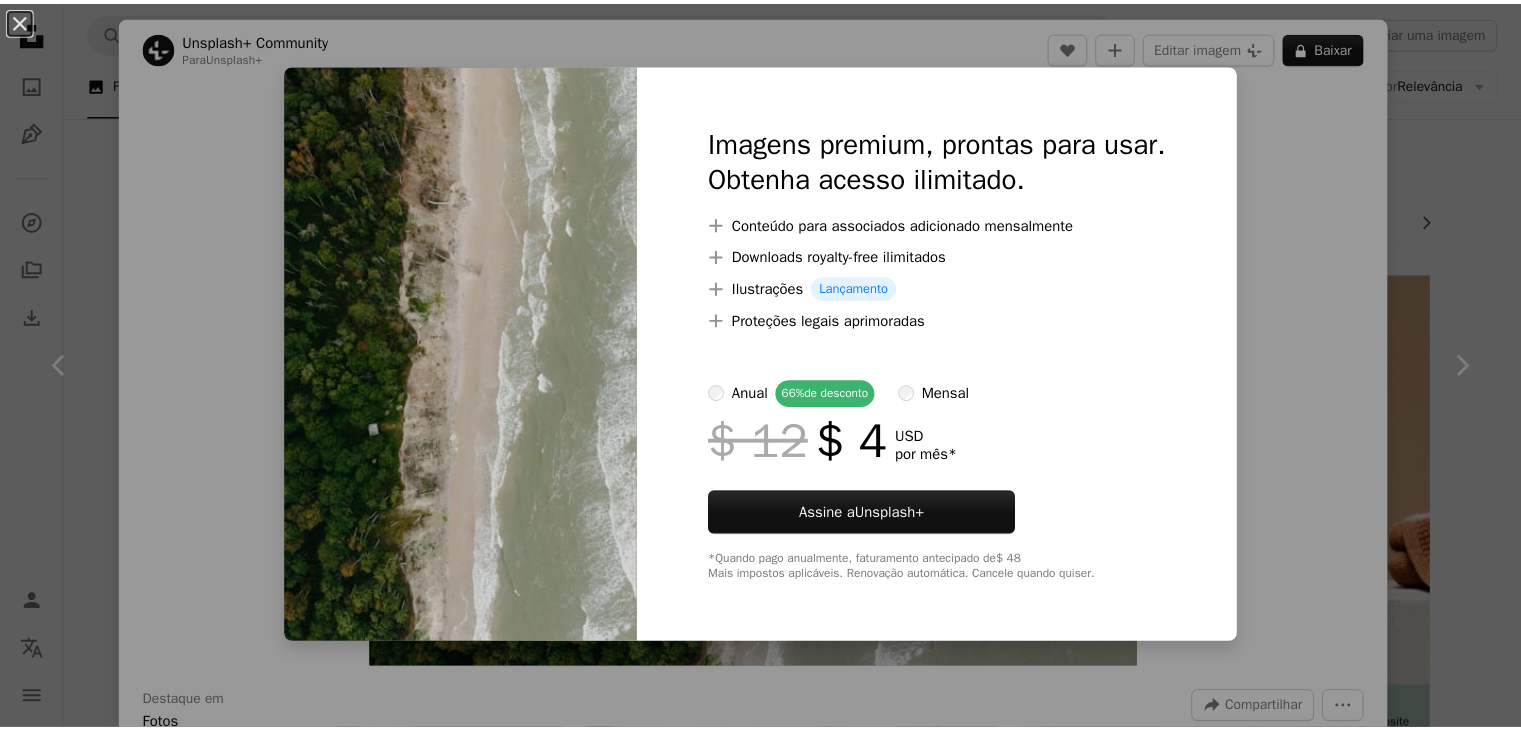scroll, scrollTop: 800, scrollLeft: 0, axis: vertical 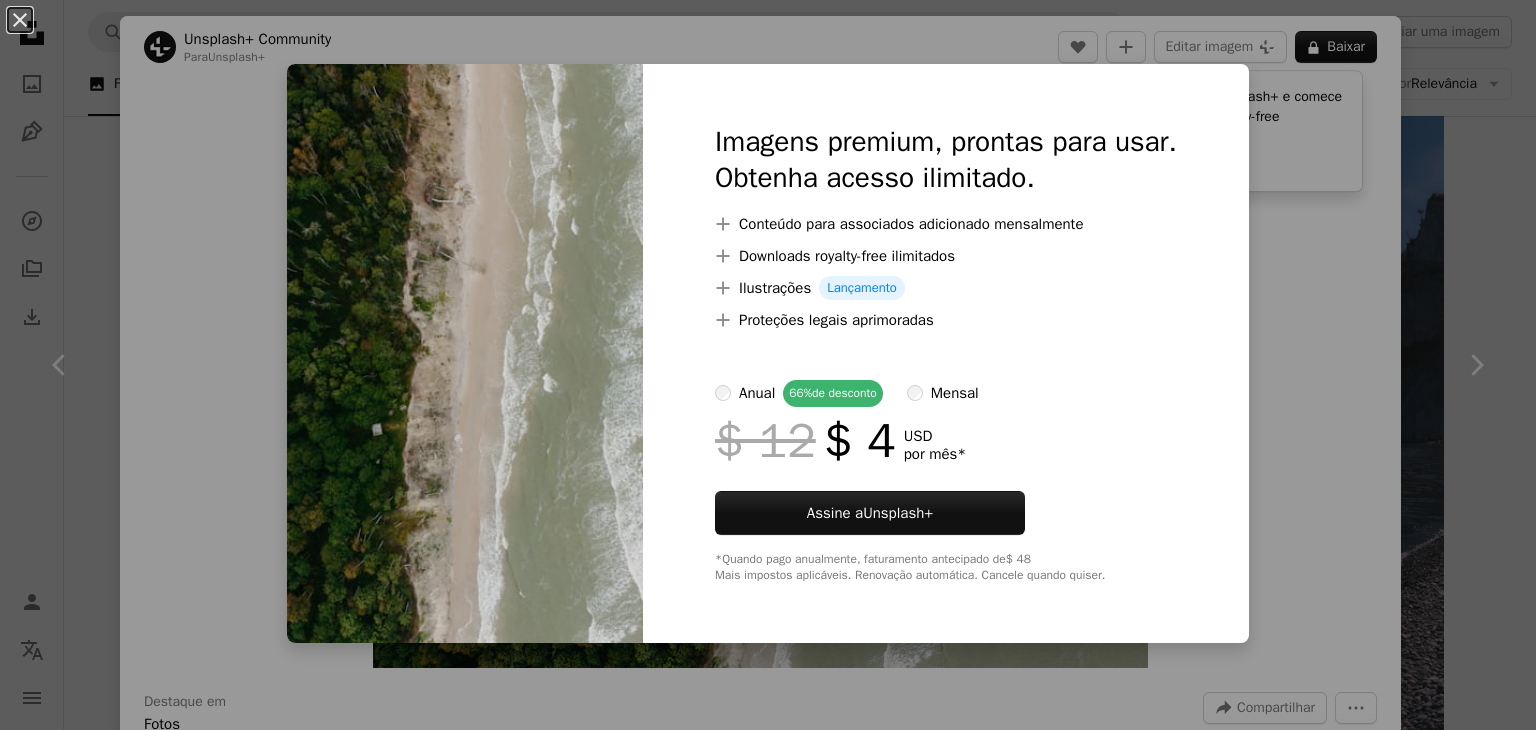 click on "An X shape Imagens premium, prontas para usar. Obtenha acesso ilimitado. A plus sign Conteúdo para associados adicionado mensalmente A plus sign Downloads royalty-free ilimitados A plus sign Ilustrações  Lançamento A plus sign Proteções legais aprimoradas anual 66%  de desconto mensal $ 12   $ 4 USD por mês * Assine a  Unsplash+ *Quando pago anualmente, faturamento antecipado de  $ 48 Mais impostos aplicáveis. Renovação automática. Cancele quando quiser." at bounding box center (768, 365) 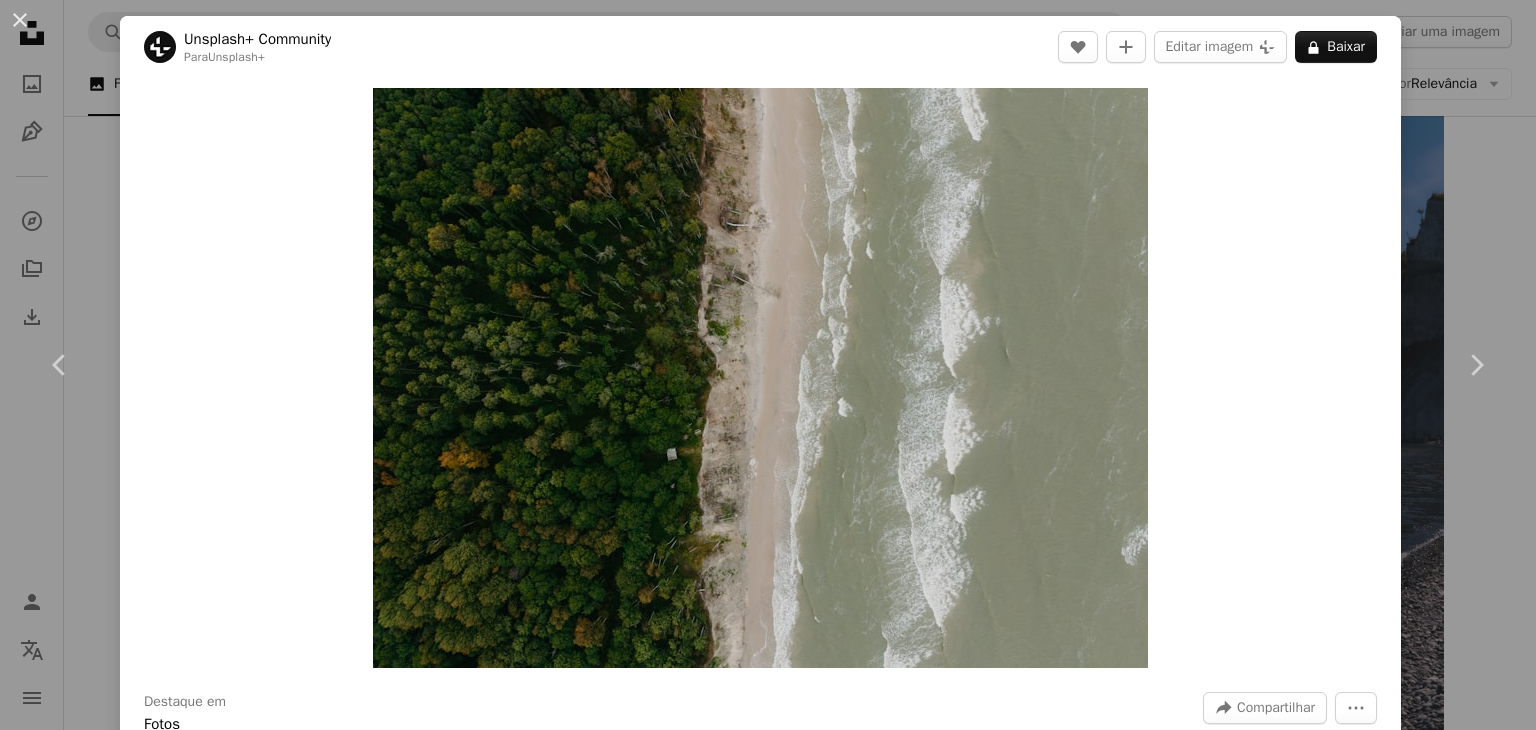 click on "An X shape Chevron left Chevron right Unsplash+ Community Para  Unsplash+ A heart A plus sign Editar imagem   Plus sign for Unsplash+ A lock   Baixar Zoom in Destaque em Fotos A forward-right arrow Compartilhar More Actions Calendar outlined Publicada em  [DATE] Safety Com a  Licença da Unsplash+ fundo praia textura padrão mínimo minimalista areia Wallpapers Fundos papel de parede retrato papel de parede para pc foto hd imagens do google Ondulações espaço negativo plano de fundo do pc espaço para texto imagens de drones Planos de fundos Desta série Chevron right Plus sign for Unsplash+ Plus sign for Unsplash+ Plus sign for Unsplash+ Plus sign for Unsplash+ Plus sign for Unsplash+ Plus sign for Unsplash+ Plus sign for Unsplash+ Plus sign for Unsplash+ Plus sign for Unsplash+ Plus sign for Unsplash+ Plus sign for Unsplash+ Imagens relacionadas Plus sign for Unsplash+ A heart A plus sign Unsplash+ Community Para  Unsplash+ A lock   Baixar Plus sign for Unsplash+ A heart A plus sign Para  A lock" at bounding box center (768, 365) 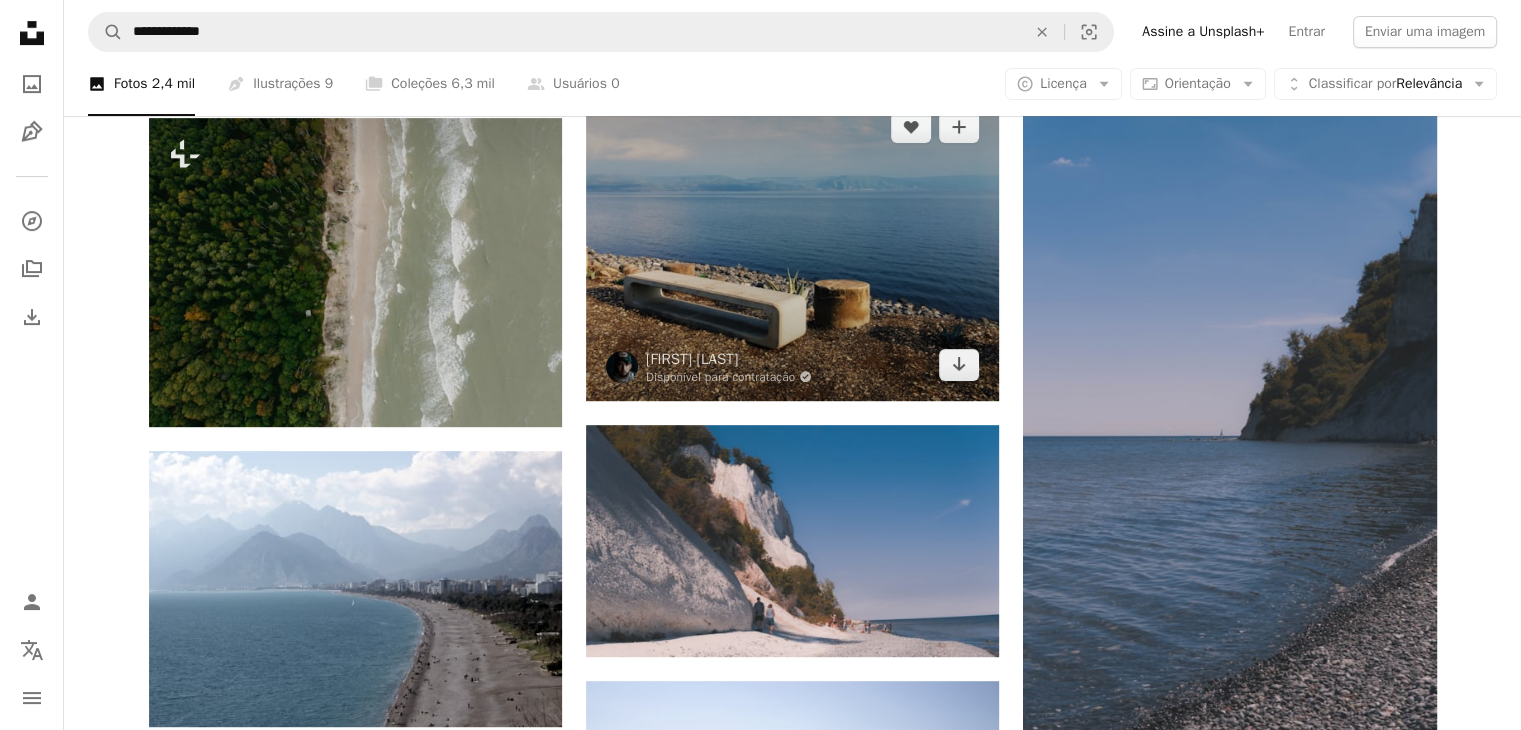 click at bounding box center [792, 246] 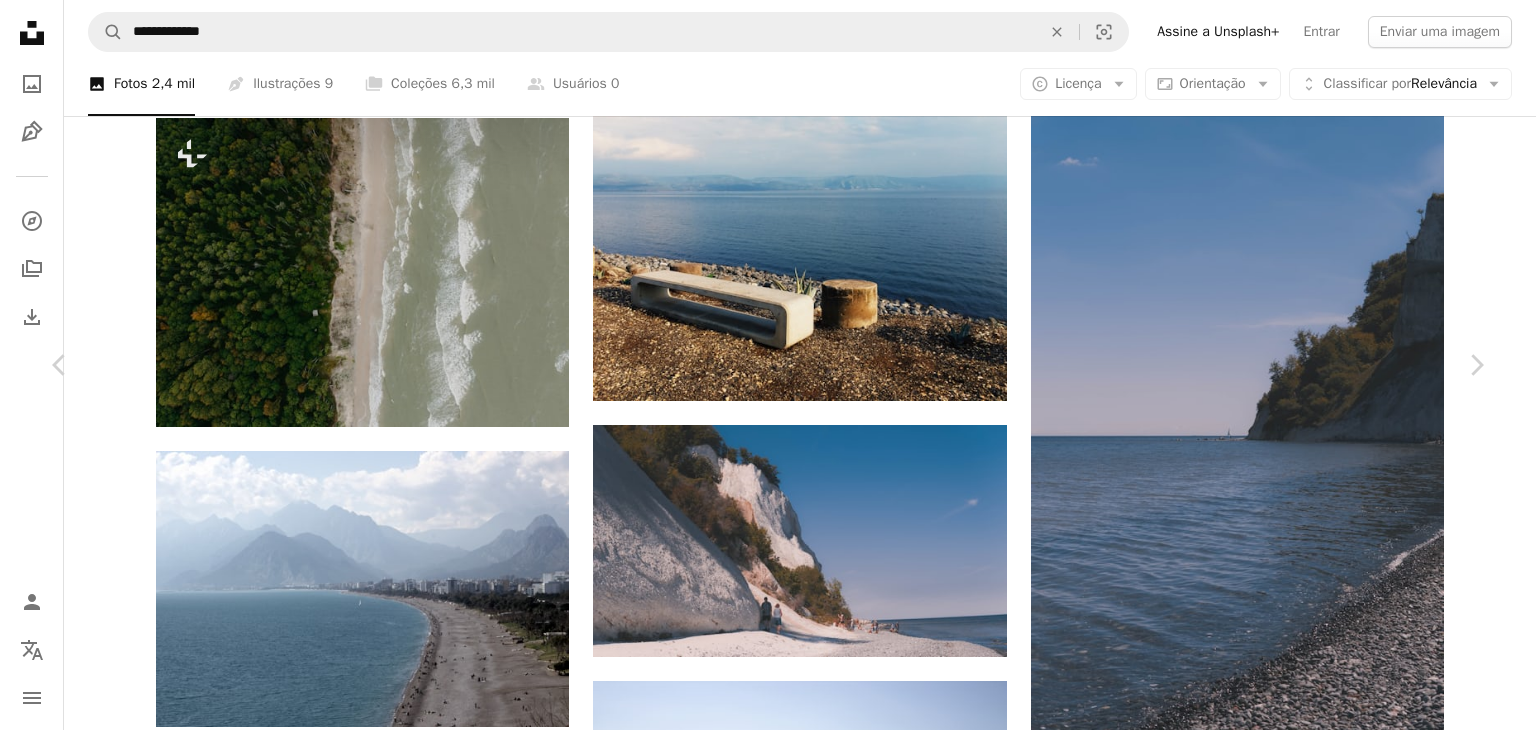 click on "Baixar gratuitamente" at bounding box center [1266, 3989] 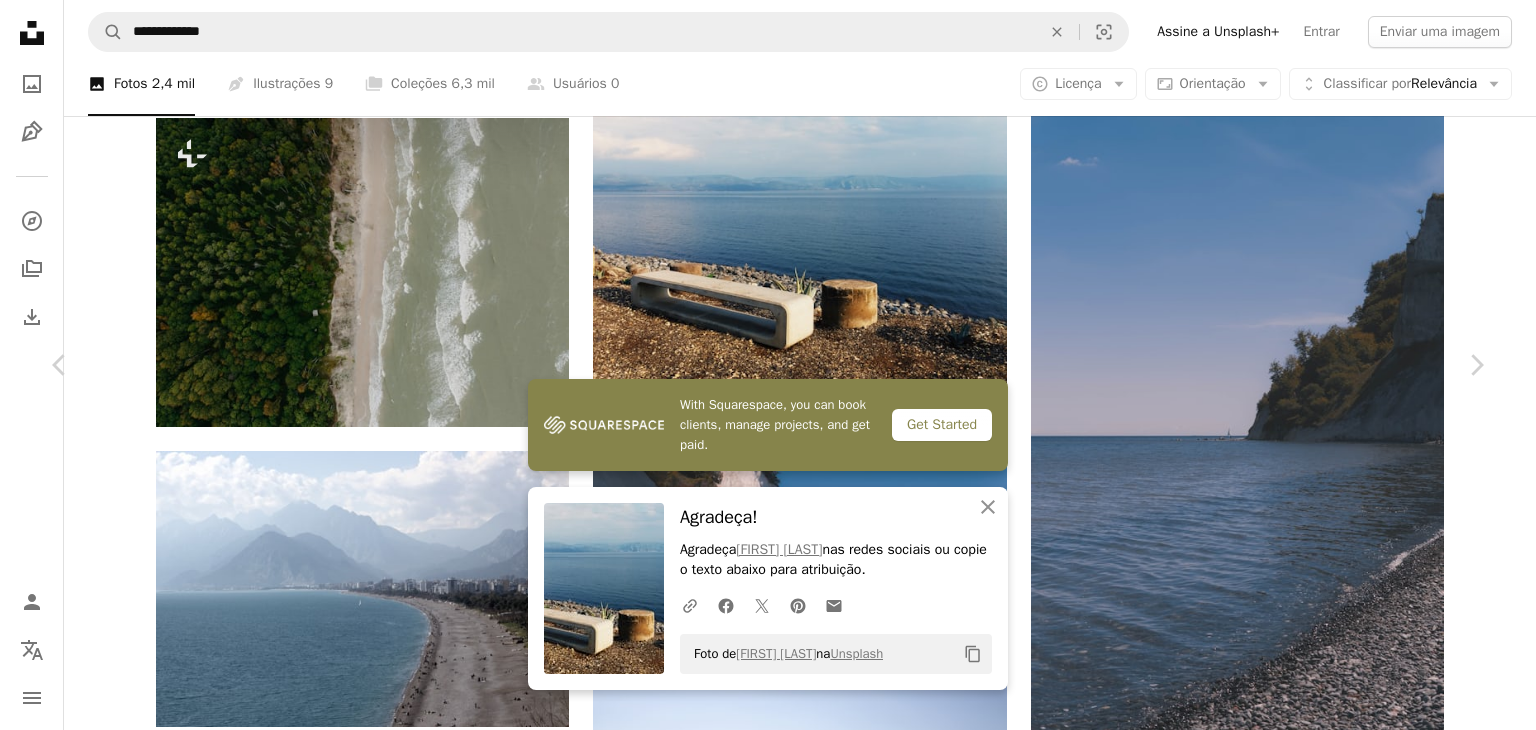 click on "An X shape Chevron left Chevron right With Squarespace, you can book clients, manage projects, and get paid. Get Started An X shape Fechar Agradeça! Agradeça  [FIRST] [LAST]  nas redes sociais ou copie o texto abaixo para atribuição. A URL sharing icon (chains) Facebook icon X (formerly Twitter) icon Pinterest icon An envelope Foto de  [FIRST] [LAST]  na  Unsplash
Copy content [FIRST] [LAST] Disponível para contratação A checkmark inside of a circle A heart A plus sign Editar imagem   Plus sign for Unsplash+ Baixar gratuitamente Chevron down Zoom in Visualizações 11.991 Downloads 111 A forward-right arrow Compartilhar Info icon Informações More Actions A map marker [LOCATION] Calendar outlined Publicada em  [DATE] Camera Apple, iPhone 6s Plus Safety Uso gratuito sob a  Licença da Unsplash lago Israel praia do mar fundo do mar praia rochosa mar da galilé praia de rocha mar mobiliário cenário ao ar livre horizonte banco Imagens Creative Commons  |  Ver mais na iStock  ↗ A heart" at bounding box center [768, 4307] 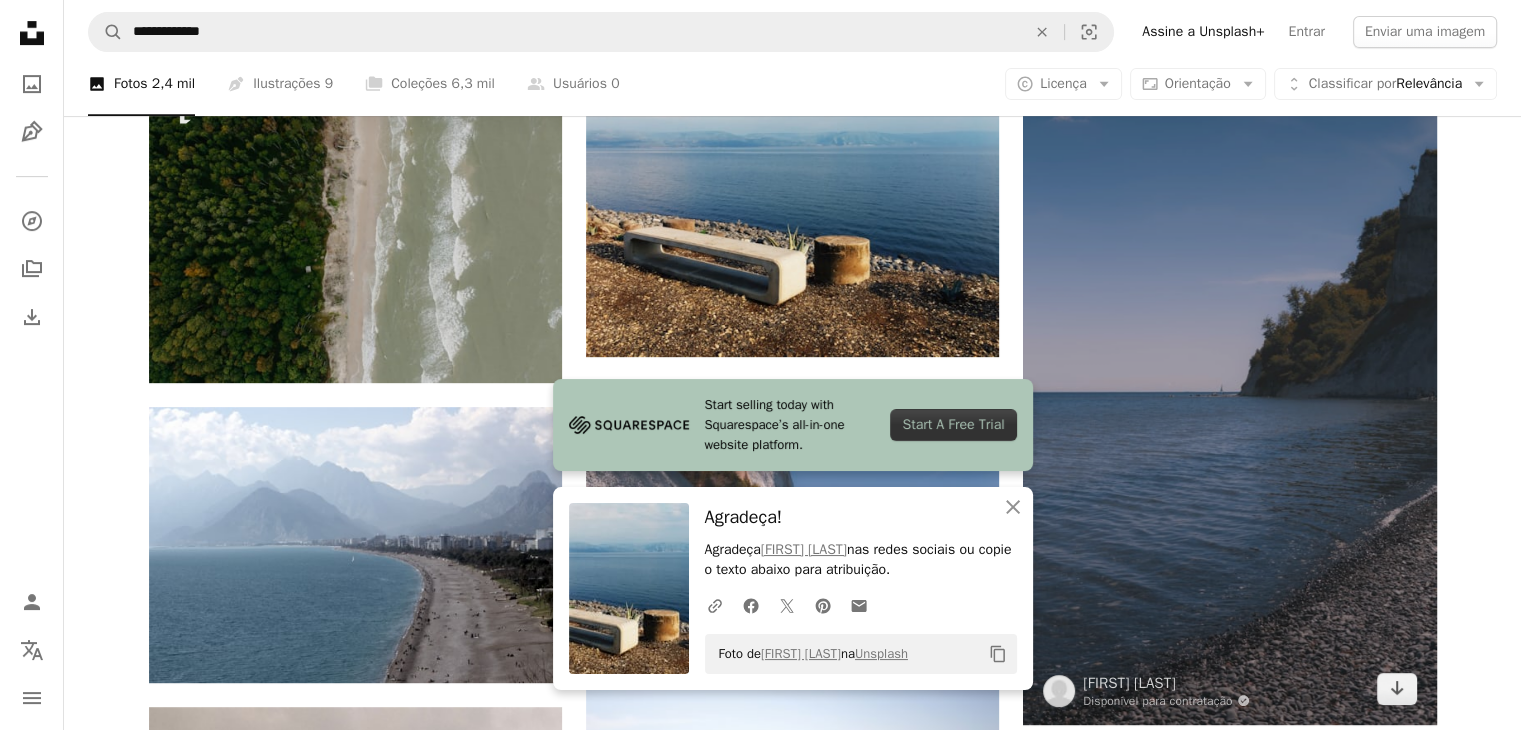 scroll, scrollTop: 1000, scrollLeft: 0, axis: vertical 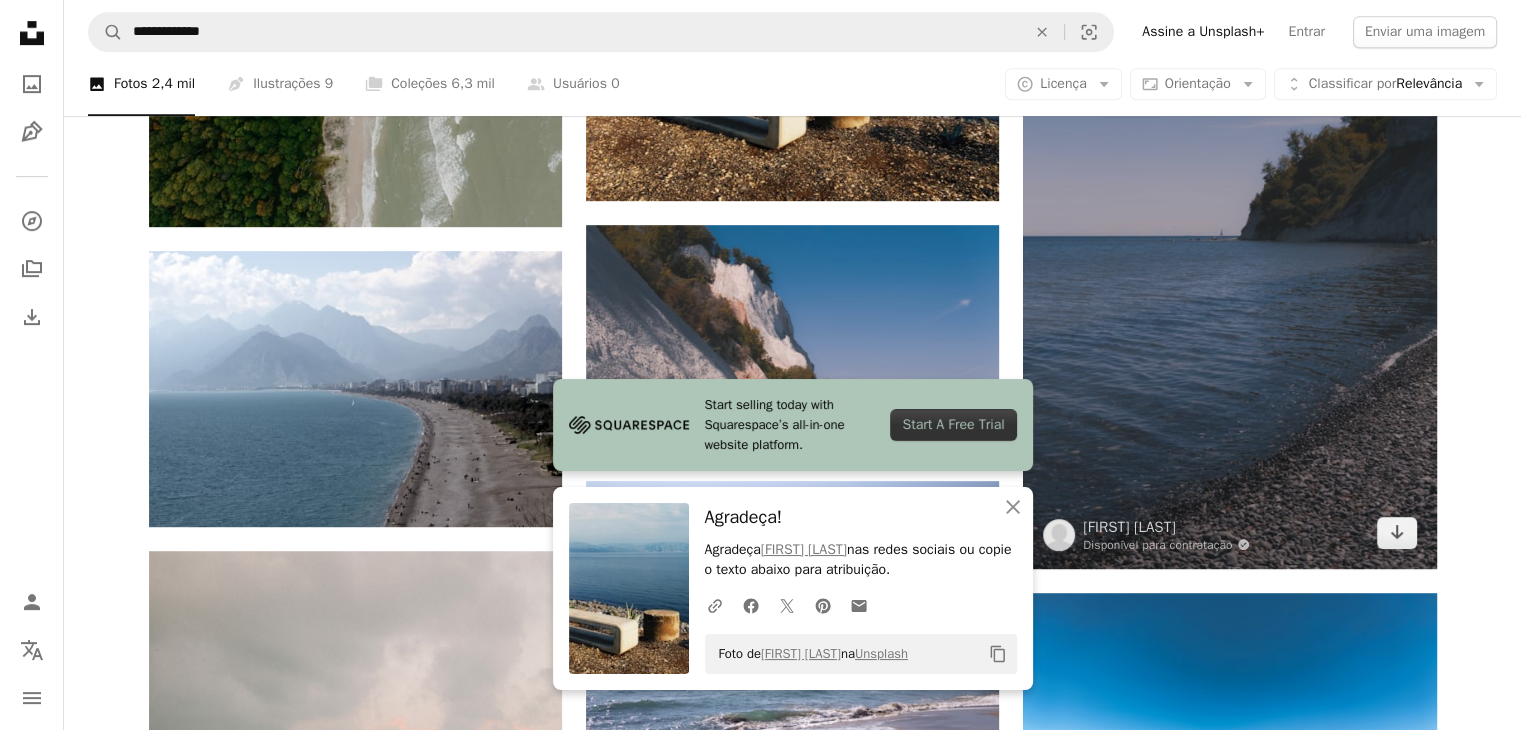 click at bounding box center [1229, 201] 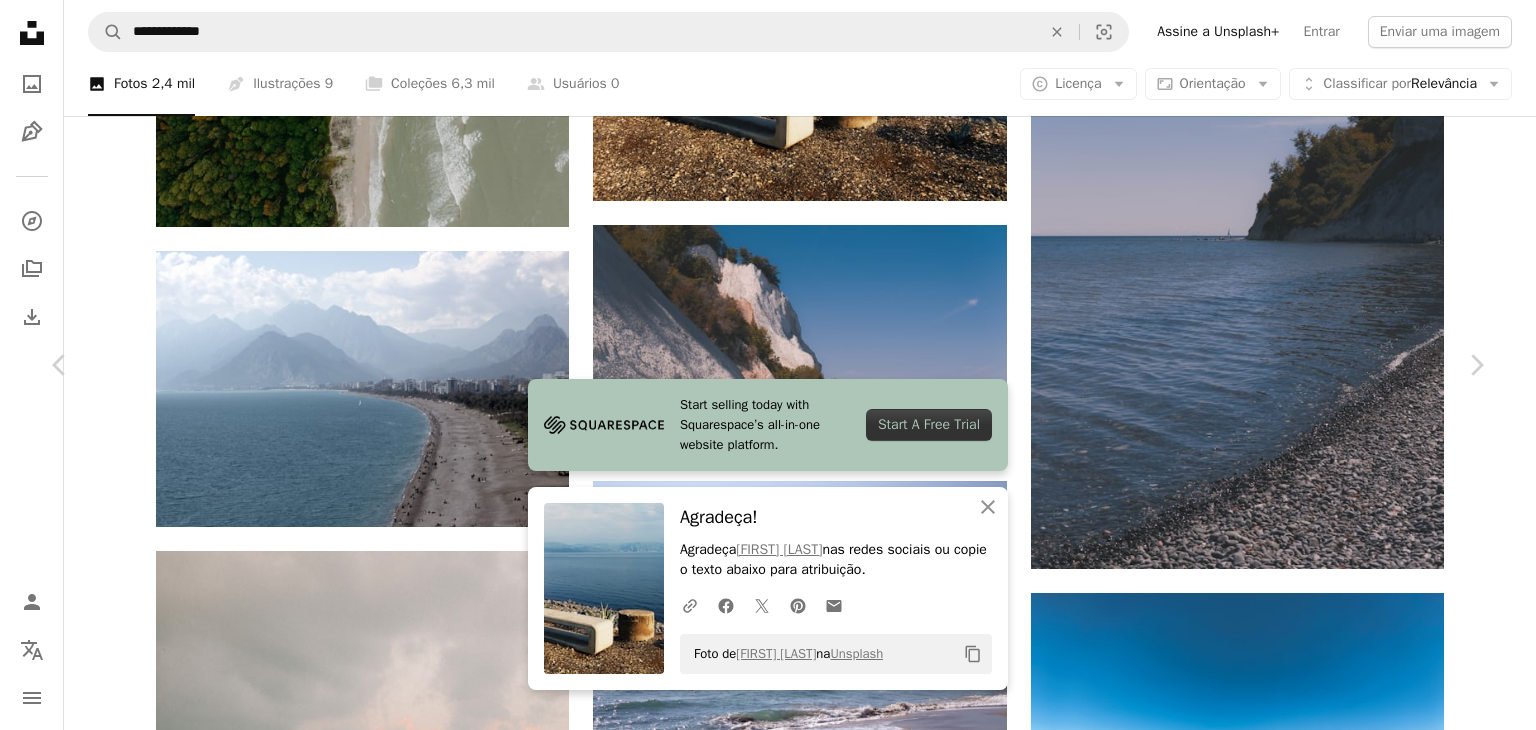 click on "Baixar gratuitamente" at bounding box center [1266, 3789] 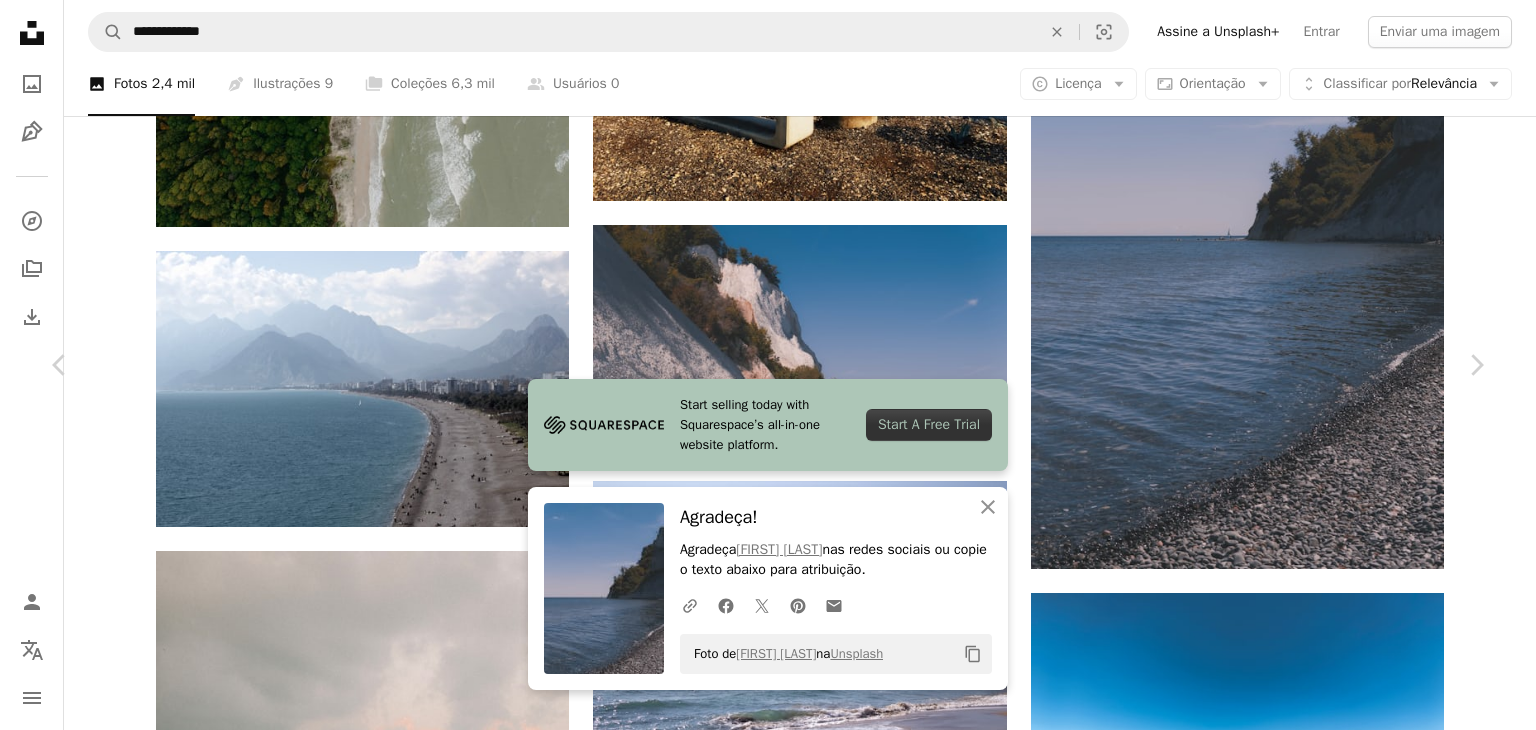 click on "An X shape Chevron left Chevron right Start selling today with Squarespace’s all-in-one website platform. Start A Free Trial An X shape Fechar Agradeça! Agradeça  [FIRST] [LAST]  nas redes sociais ou copie o texto abaixo para atribuição. A URL sharing icon (chains) Facebook icon X (formerly Twitter) icon Pinterest icon An envelope Foto de  [FIRST] [LAST]  na  Unsplash
Copy content [FIRST] [LAST] Disponível para contratação A checkmark inside of a circle A heart A plus sign Editar imagem   Plus sign for Unsplash+ Baixar gratuitamente Chevron down Zoom in Visualizações 14.138 Downloads 96 A forward-right arrow Compartilhar Info icon Informações More Actions A map marker [LOCATION], [COUNTRY] Calendar outlined Publicada em  [DATE] Camera SONY, ILCE-6300 Safety Uso gratuito sob a  Licença da Unsplash praia Dinamarca penhasco património terra mar cinza ao ar livre costa Costa promontório Imagens Creative Commons Pesquise imagens premium relacionadas na iStock  |   ↗ A heart" at bounding box center [768, 4107] 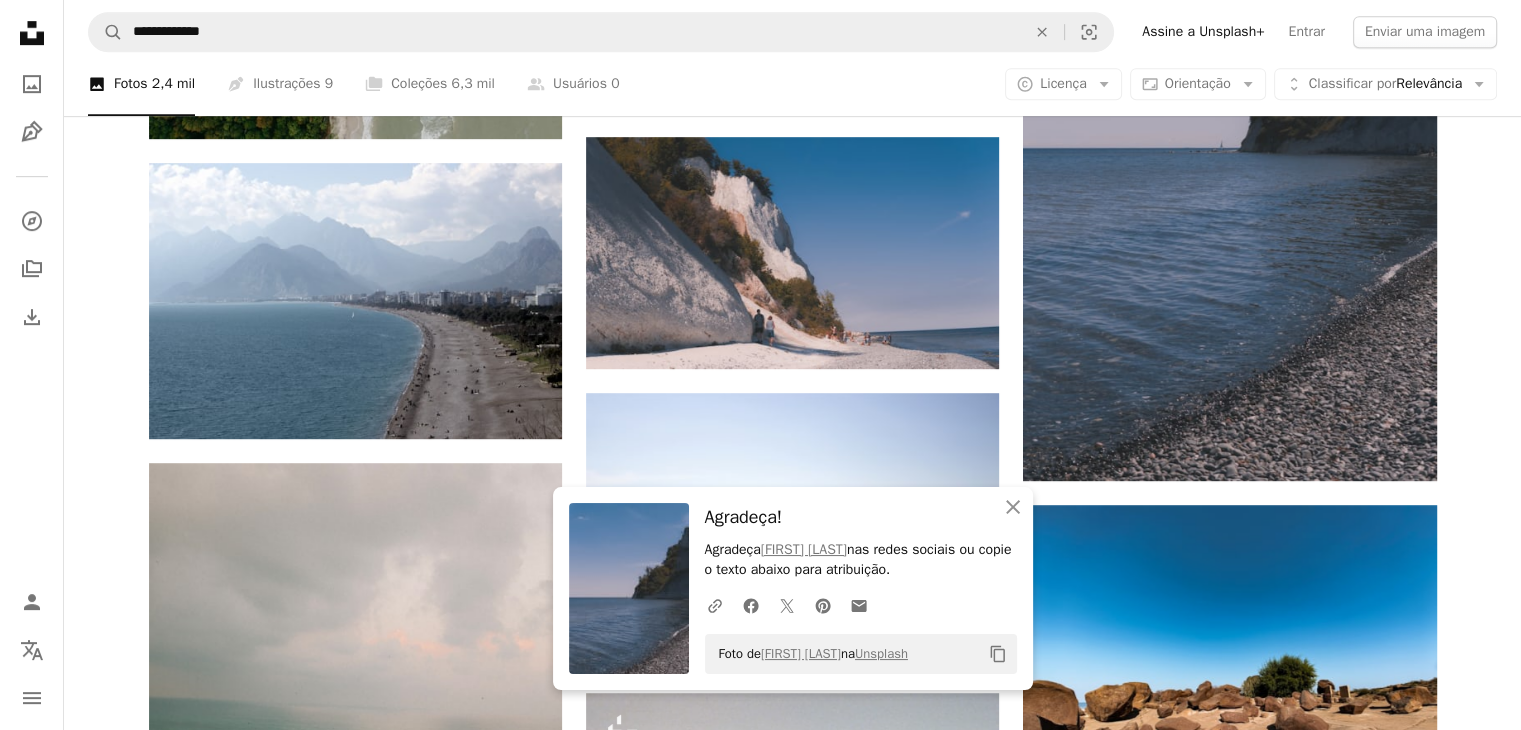 scroll, scrollTop: 1100, scrollLeft: 0, axis: vertical 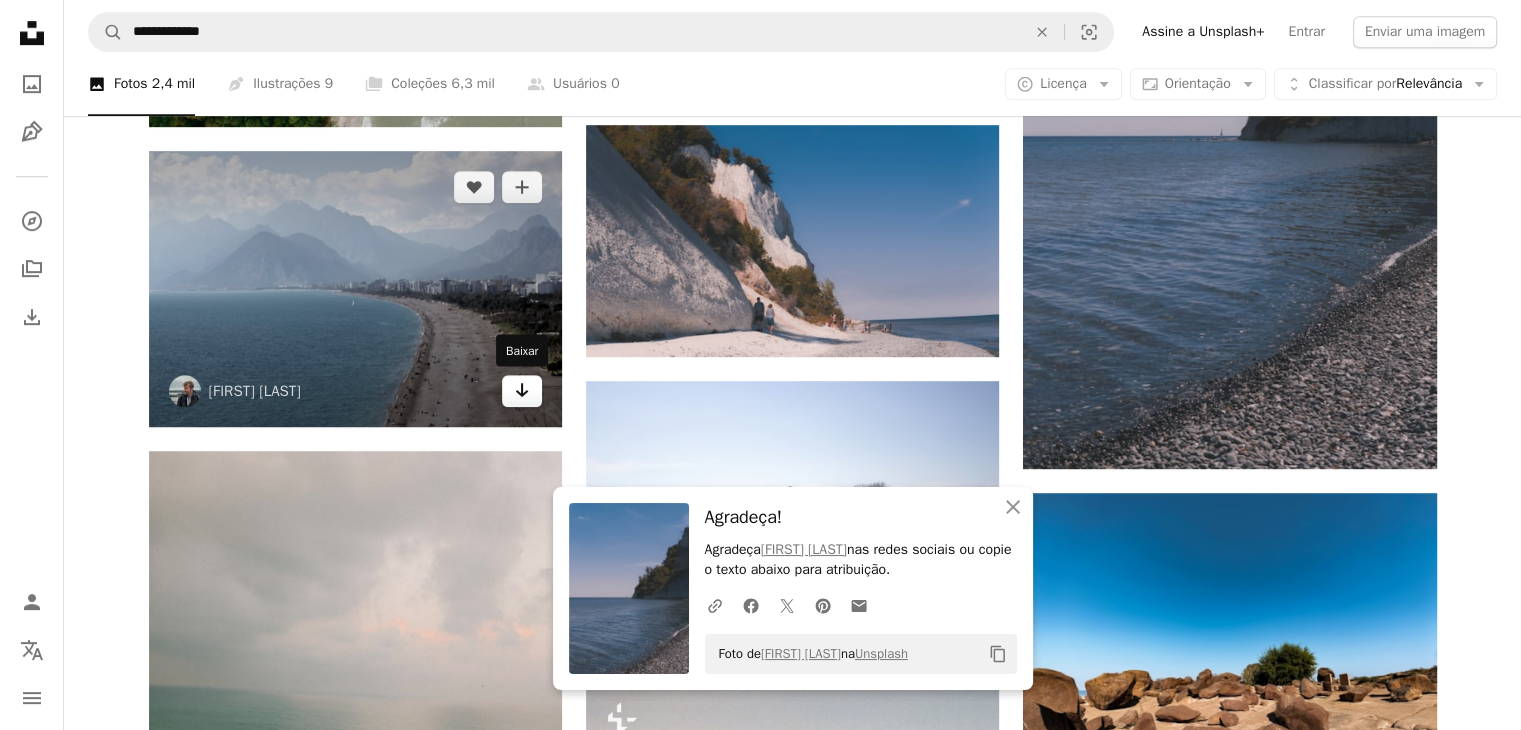 click on "Arrow pointing down" at bounding box center [522, 391] 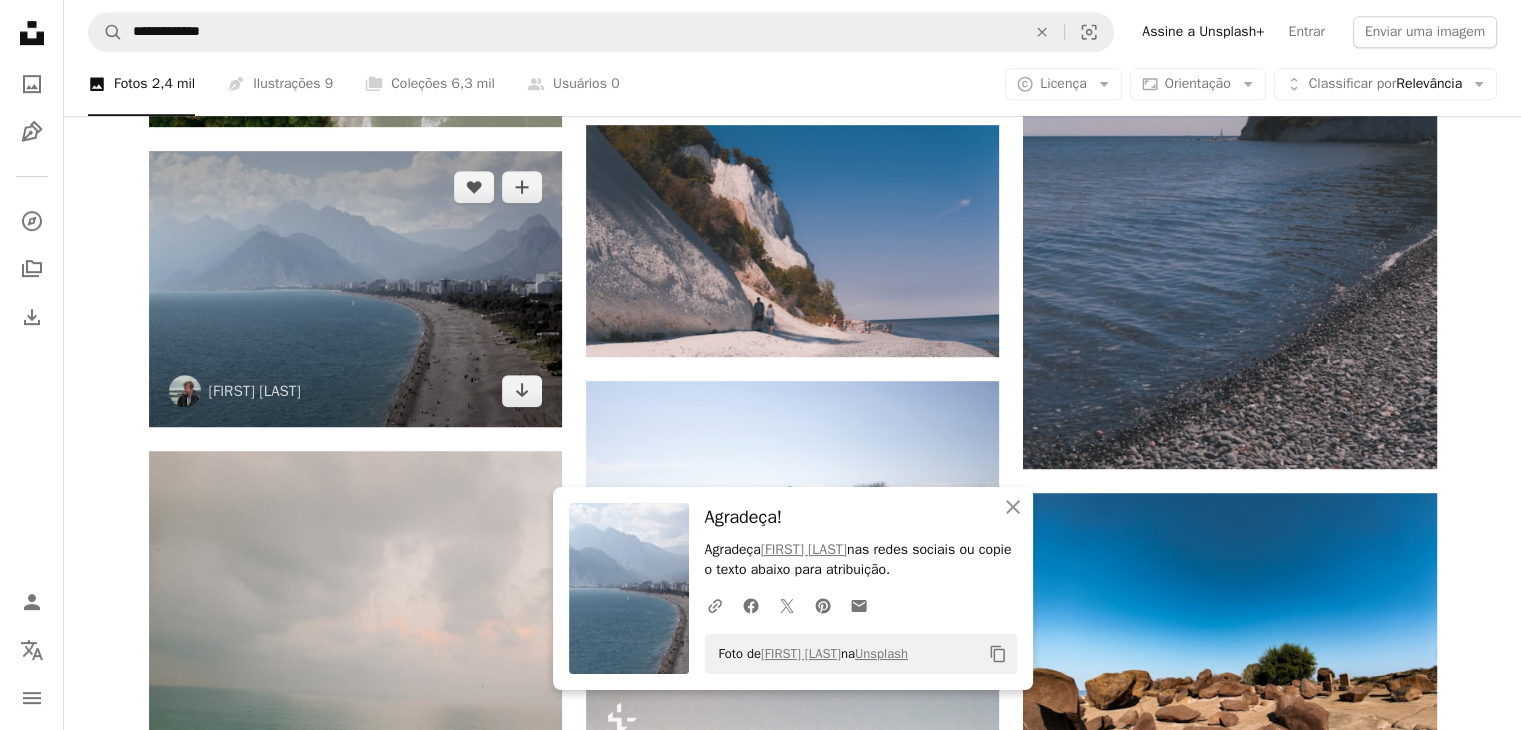 click at bounding box center [355, 289] 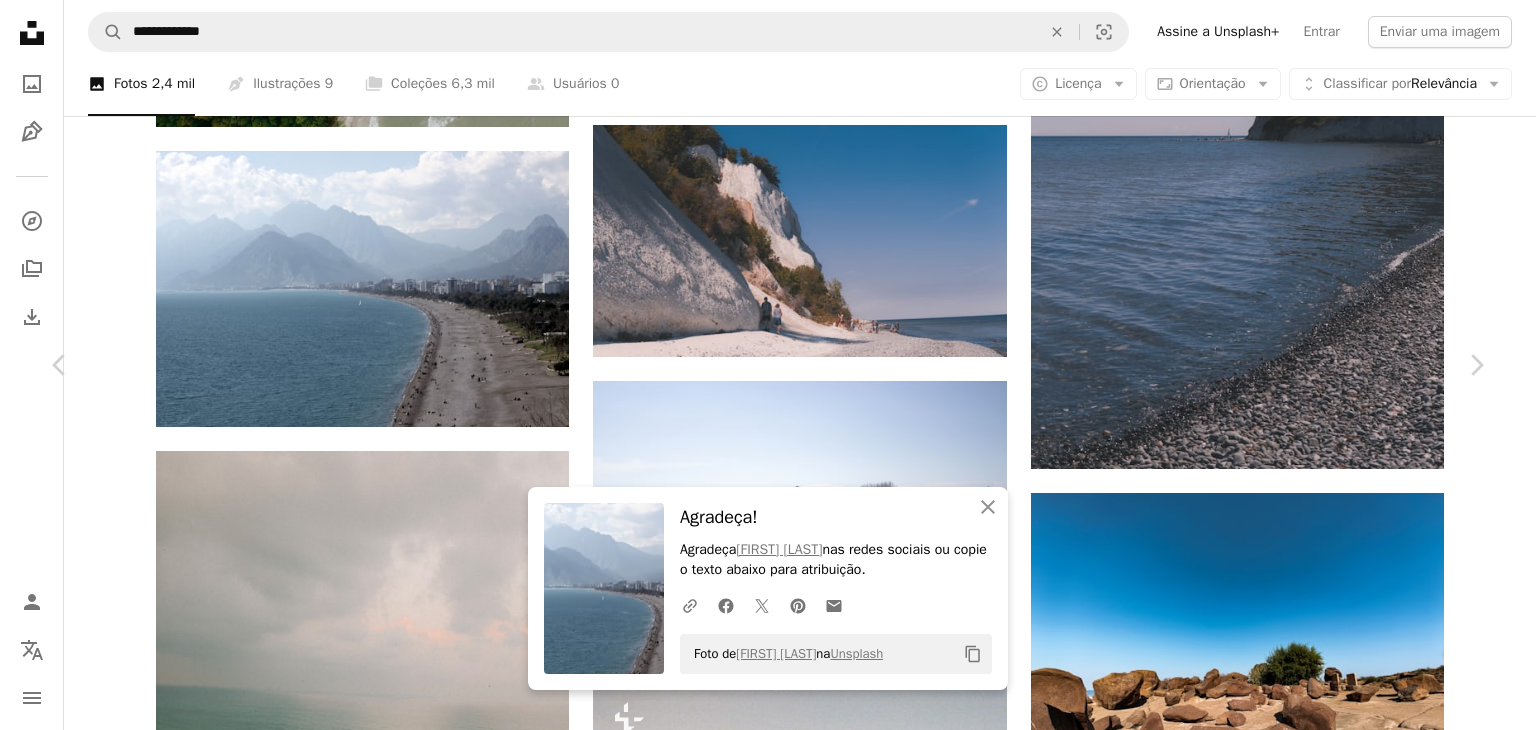 click on "A map marker [CITY], [COUNTRY] Calendar outlined Publicada em  [DATE] Safety Uso gratuito sob a  Licença da Unsplash praia cidade mar Montanhas nuvem Turquia fundo de praia Casas Antália Costa costa Vida na cidade Lado do mar ao ar livre costa Vista aérea Fotos de stock gratuitas Pesquise imagens premium relacionadas na iStock  |  Economize 20% com o código UNSPLASH20 Ver mais na iStock  ↗ Imagens relacionadas A heart A plus sign [FIRST] [LAST] A heart" at bounding box center [768, 4007] 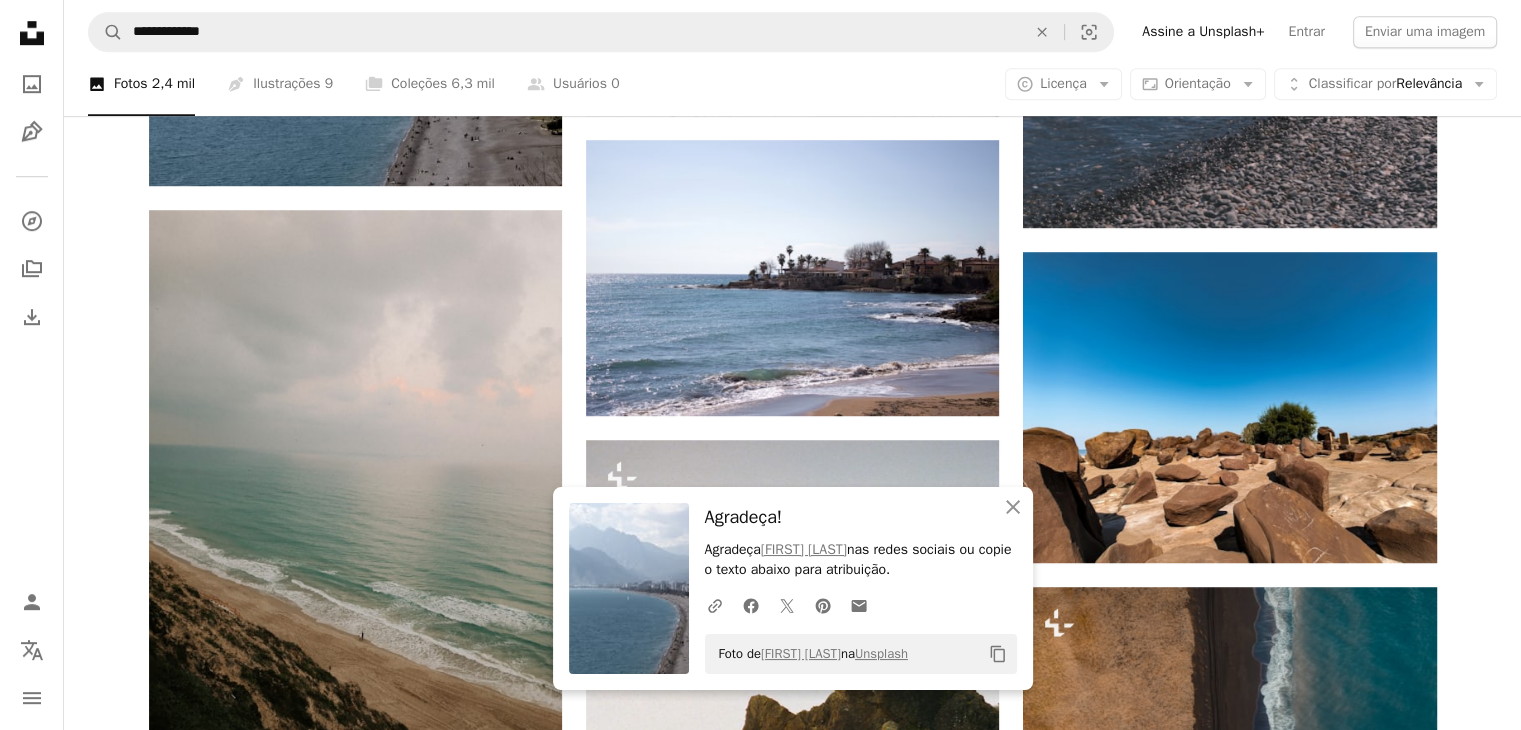 scroll, scrollTop: 1500, scrollLeft: 0, axis: vertical 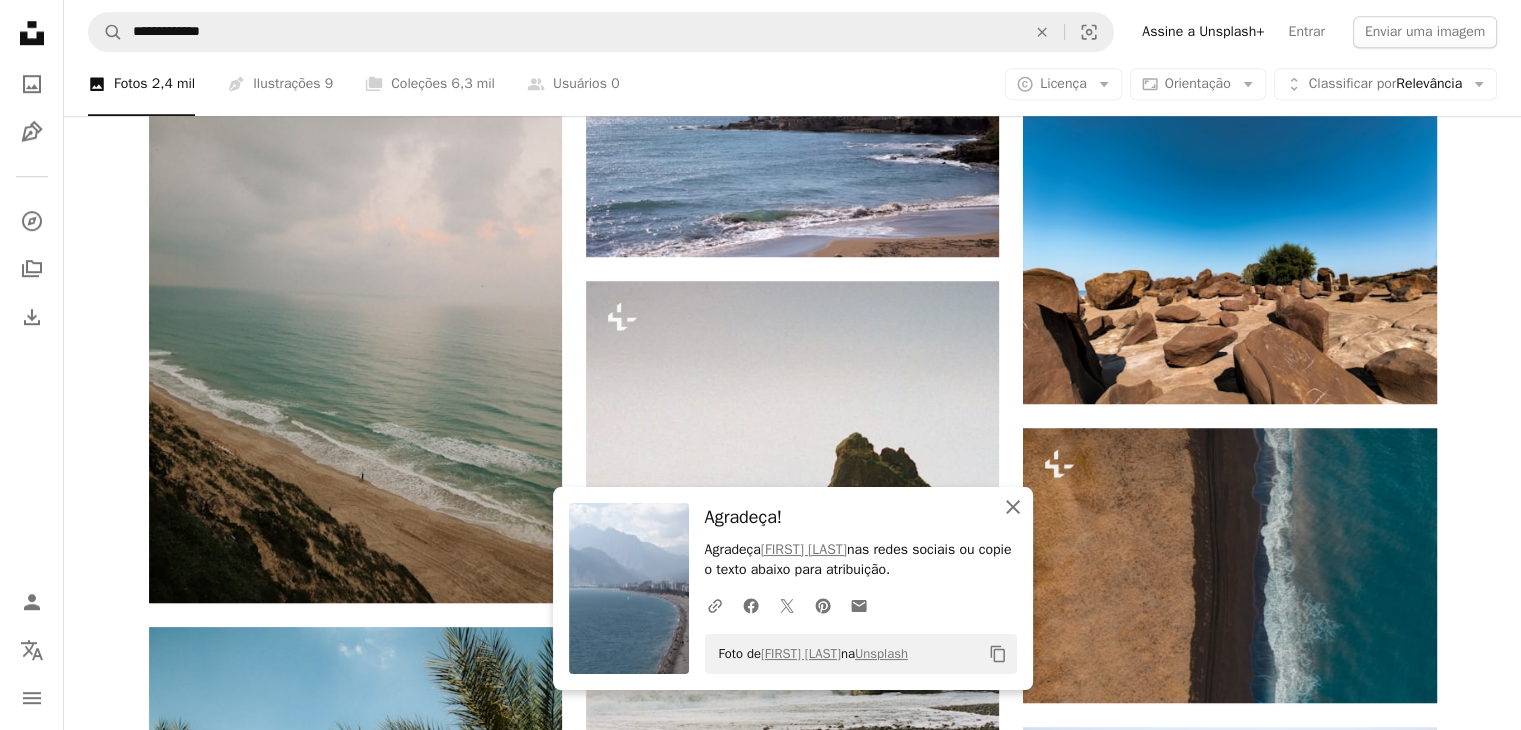 click on "An X shape" 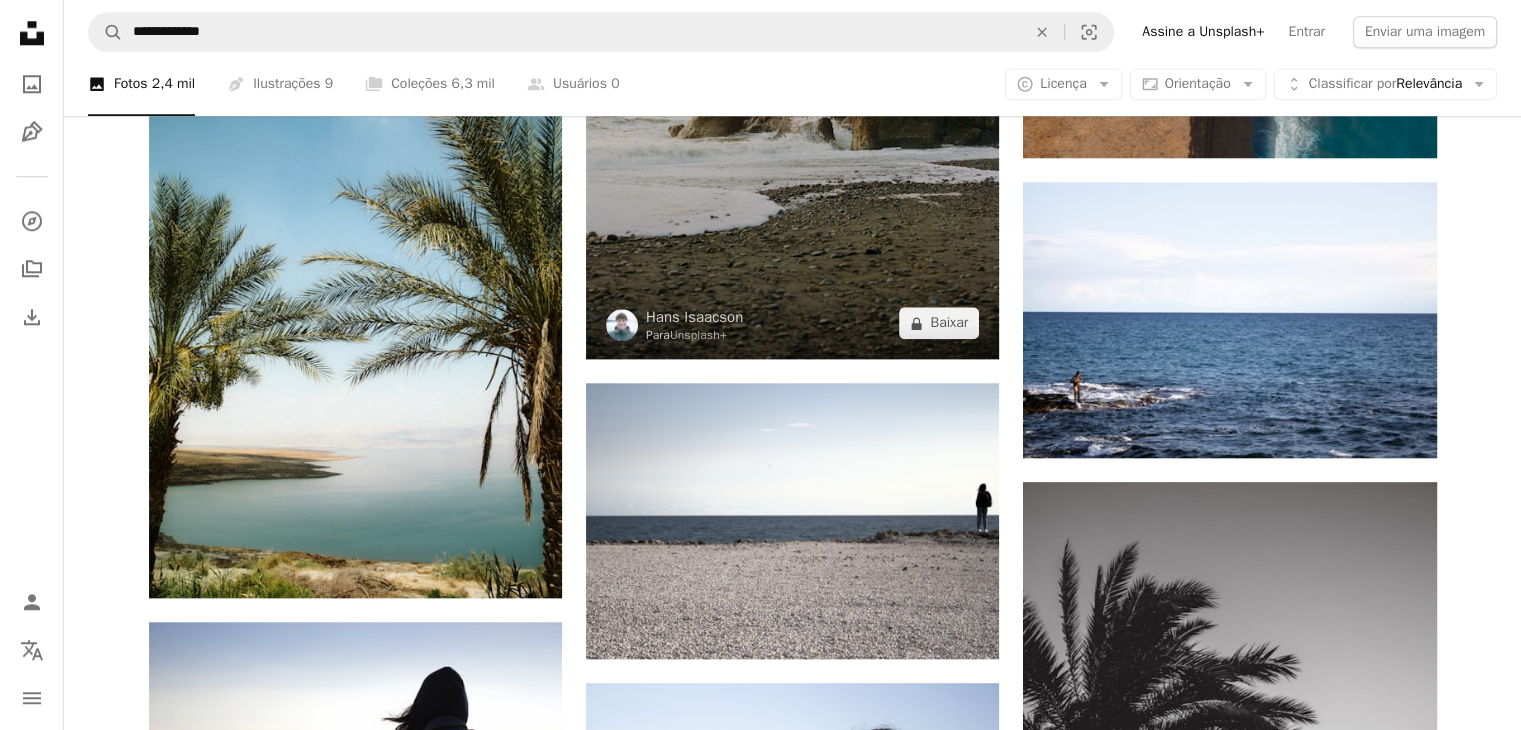 scroll, scrollTop: 2100, scrollLeft: 0, axis: vertical 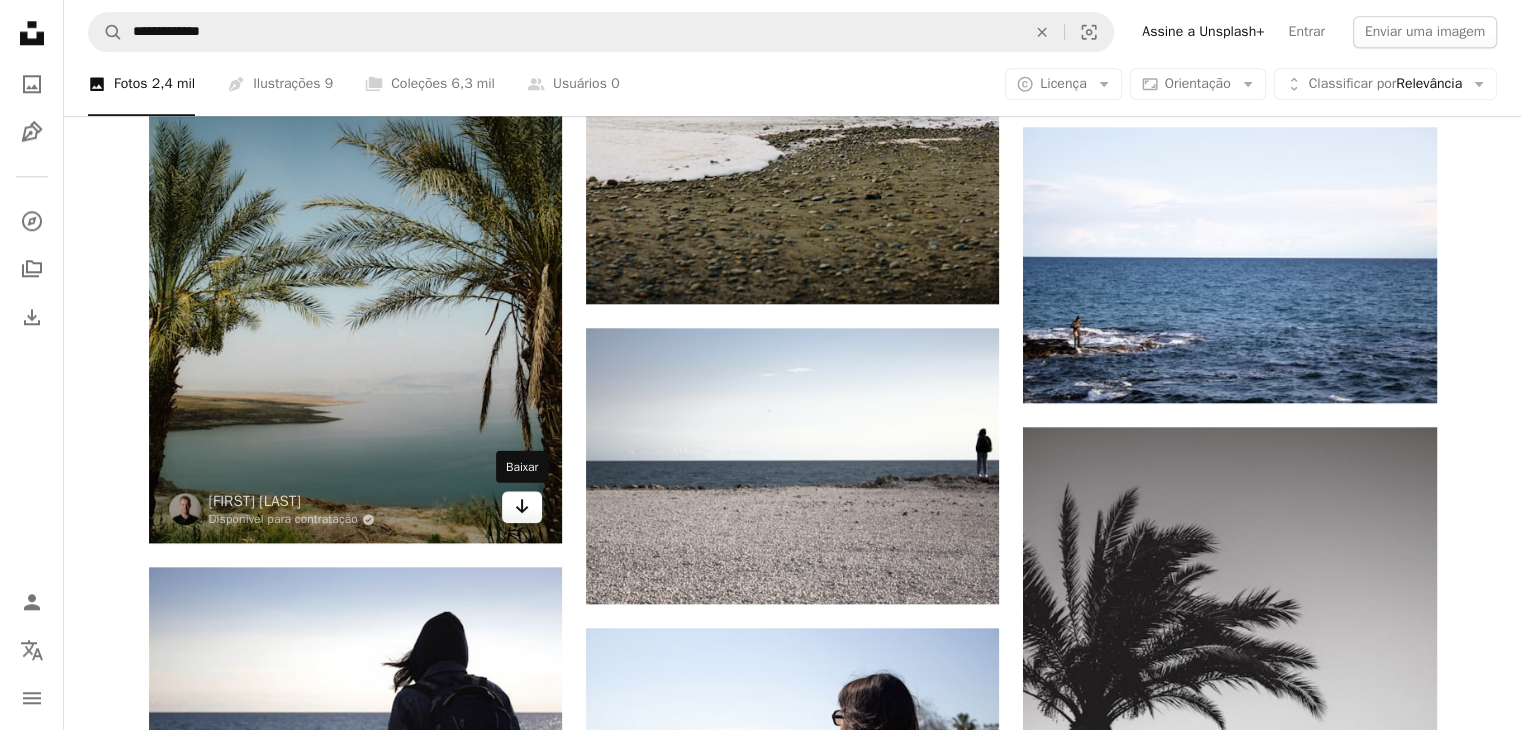 click on "Arrow pointing down" at bounding box center (522, 507) 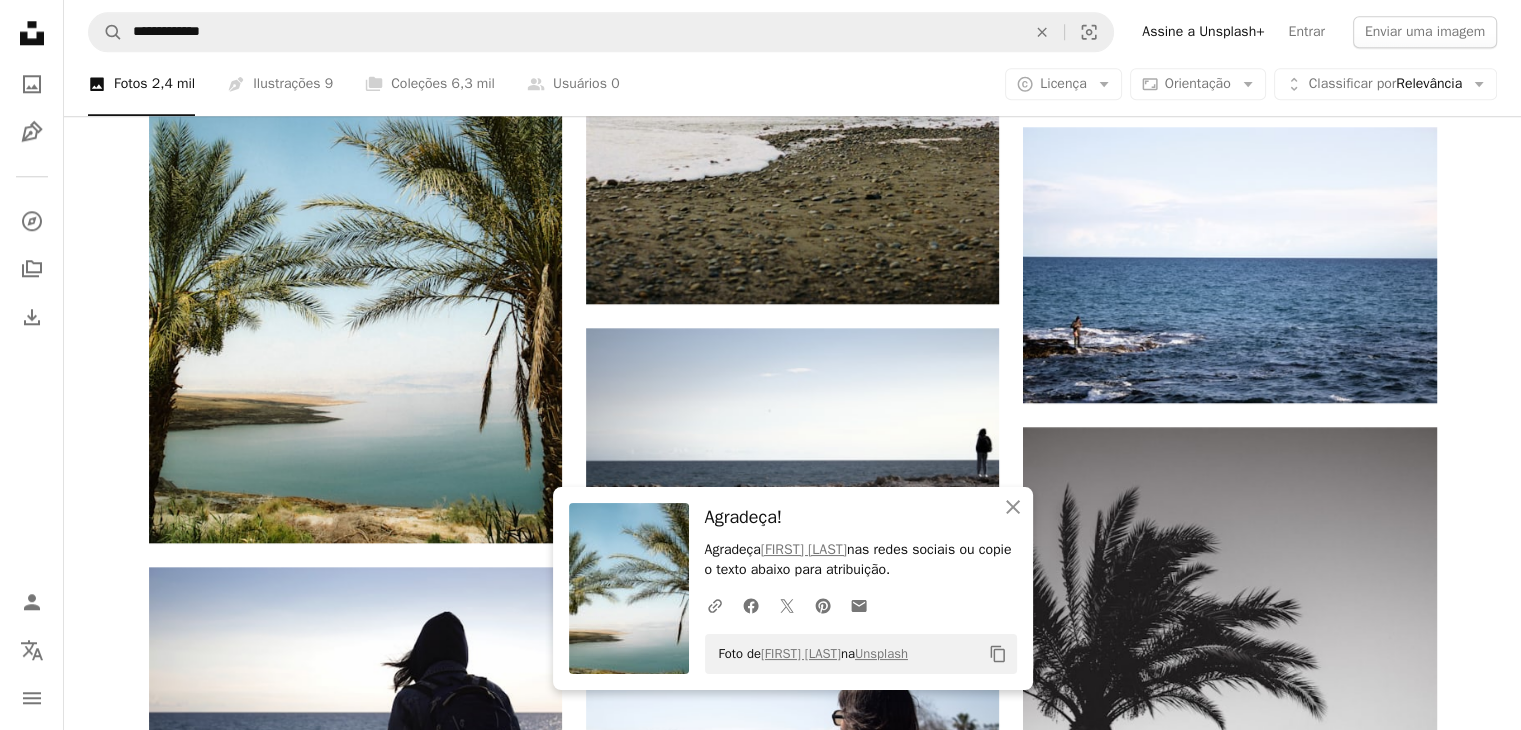 click on "Plus sign for Unsplash+ A heart A plus sign [FIRST] [LAST] Para  Unsplash+ A lock   Baixar Plus sign for Unsplash+ A heart A plus sign Unsplash+ Community Para  Unsplash+ A lock   Baixar A heart A plus sign [FIRST] [LAST] Arrow pointing down A heart A plus sign [FIRST] [LAST] Disponível para contratação A checkmark inside of a circle Arrow pointing down A heart A plus sign [FIRST] [LAST] Disponível para contratação A checkmark inside of a circle Arrow pointing down A heart A plus sign [FIRST] [LAST] Arrow pointing down Plus sign for Unsplash+ A heart A plus sign [FIRST] [LAST] Para  Unsplash+ A lock   Baixar A heart A heart" at bounding box center (792, -125) 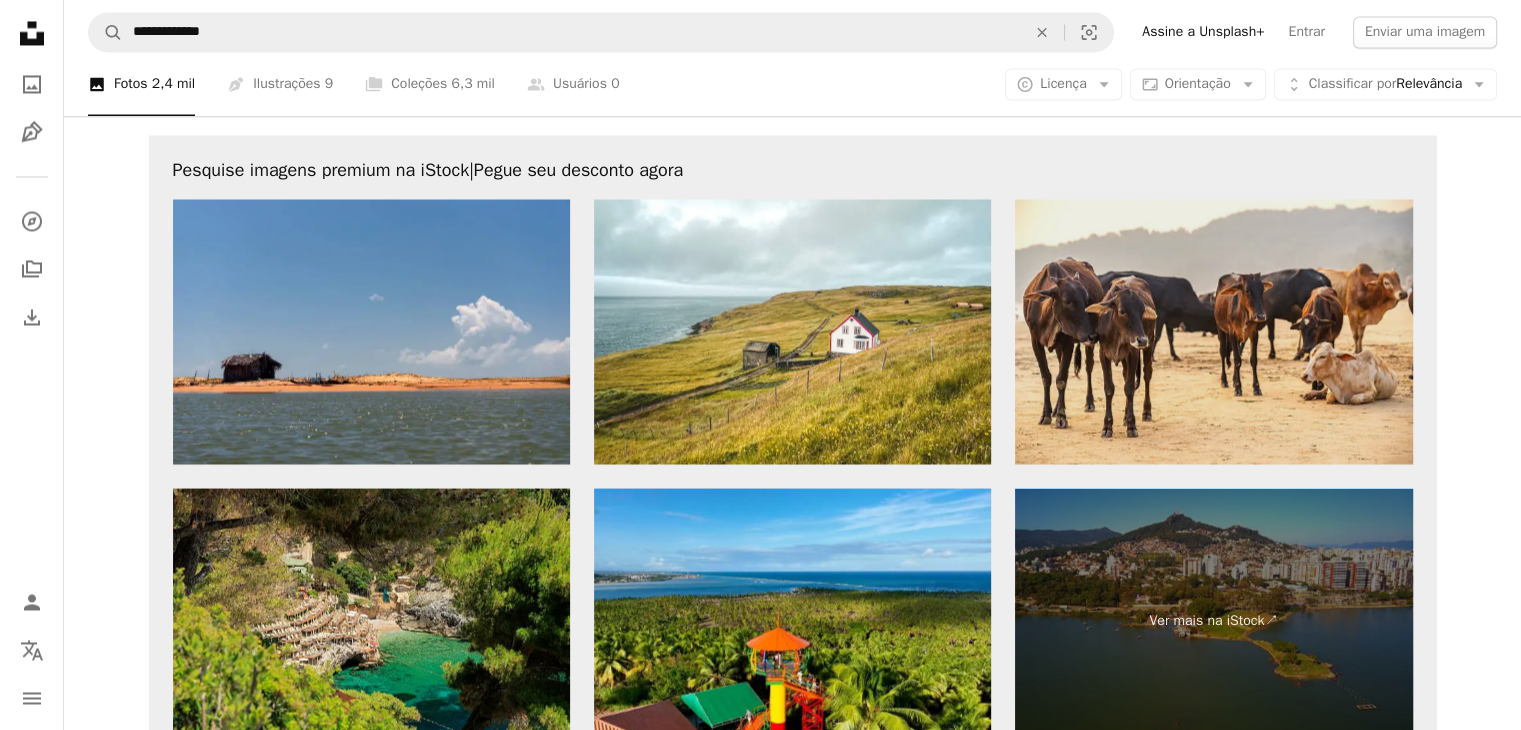 scroll, scrollTop: 3600, scrollLeft: 0, axis: vertical 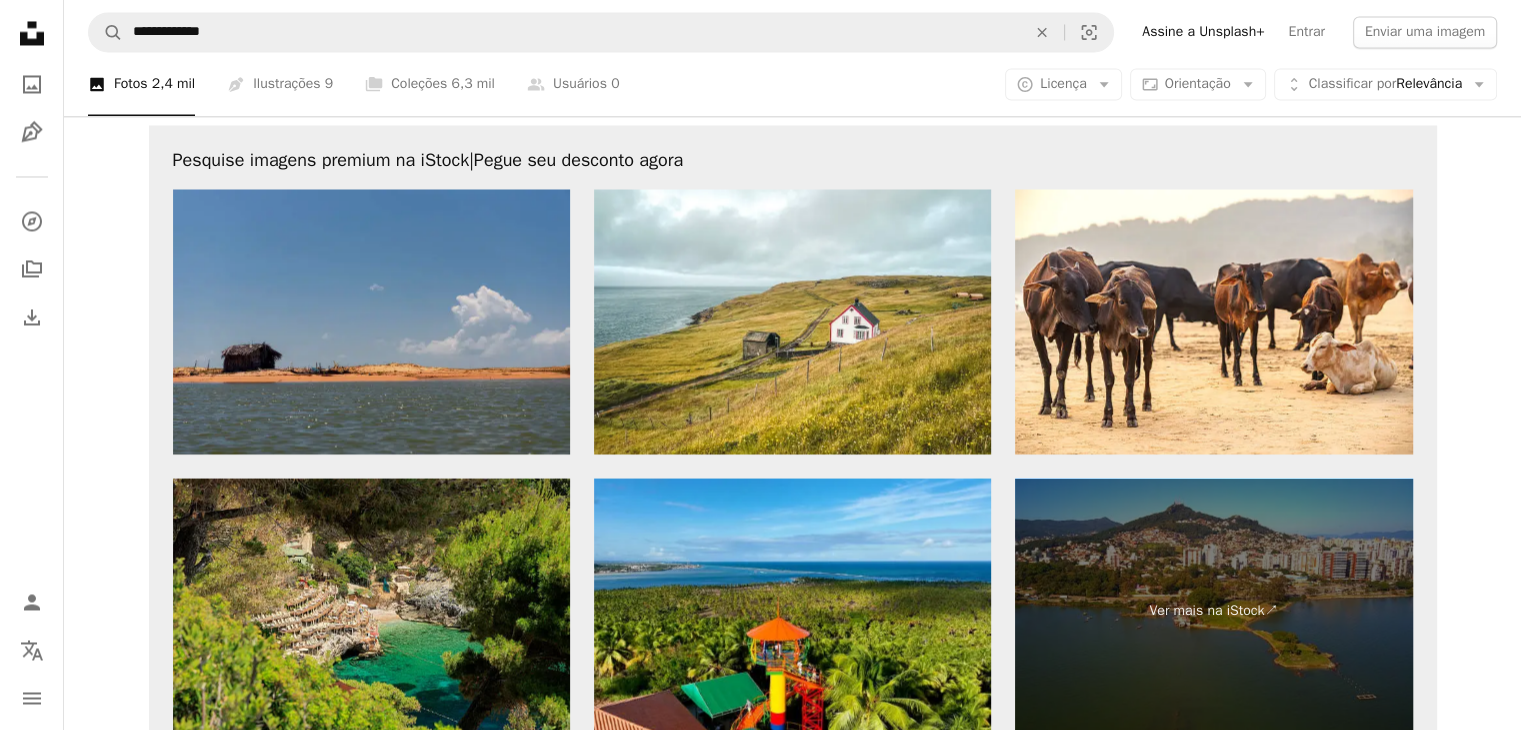 click at bounding box center [371, 321] 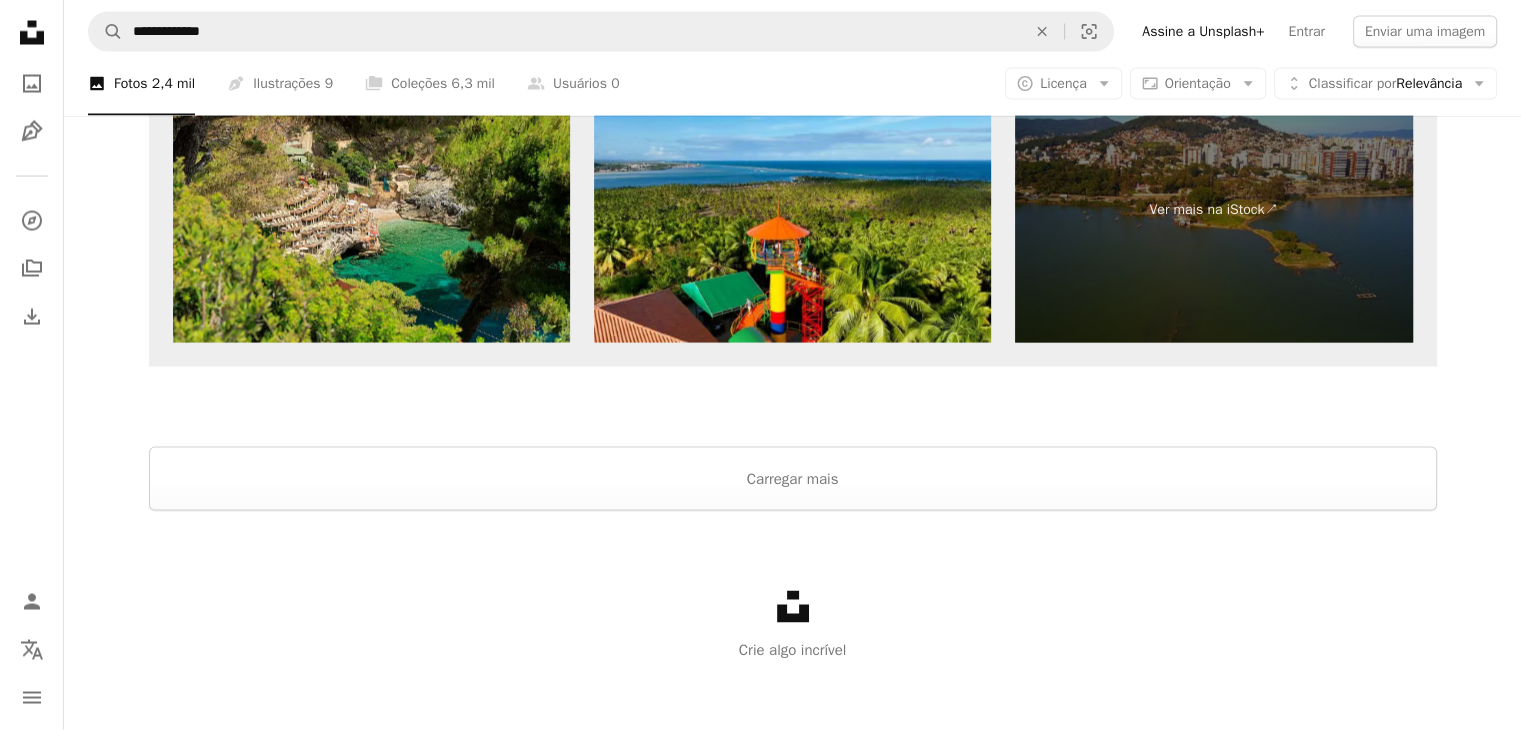 scroll, scrollTop: 4011, scrollLeft: 0, axis: vertical 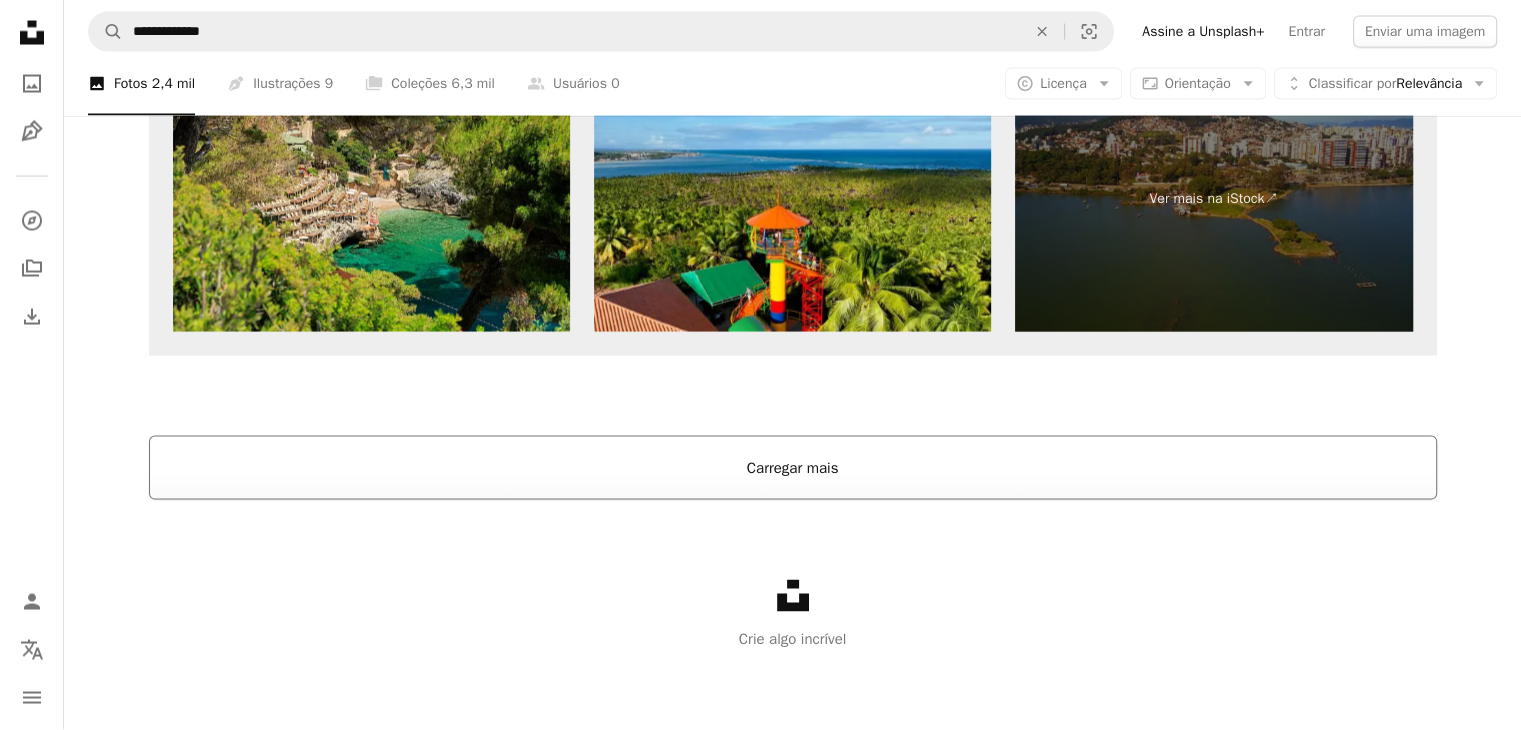 click on "Carregar mais" at bounding box center [793, 468] 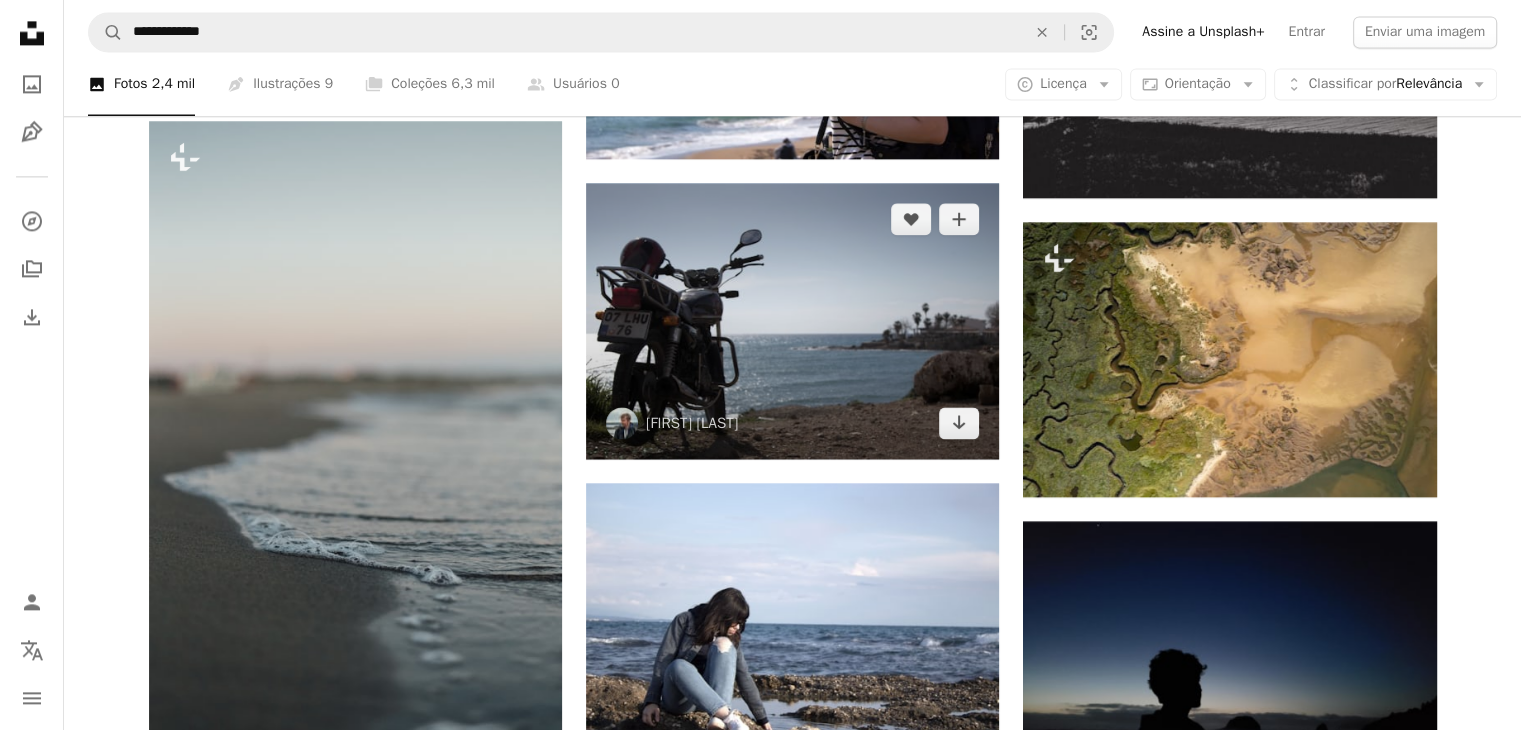 scroll, scrollTop: 2840, scrollLeft: 0, axis: vertical 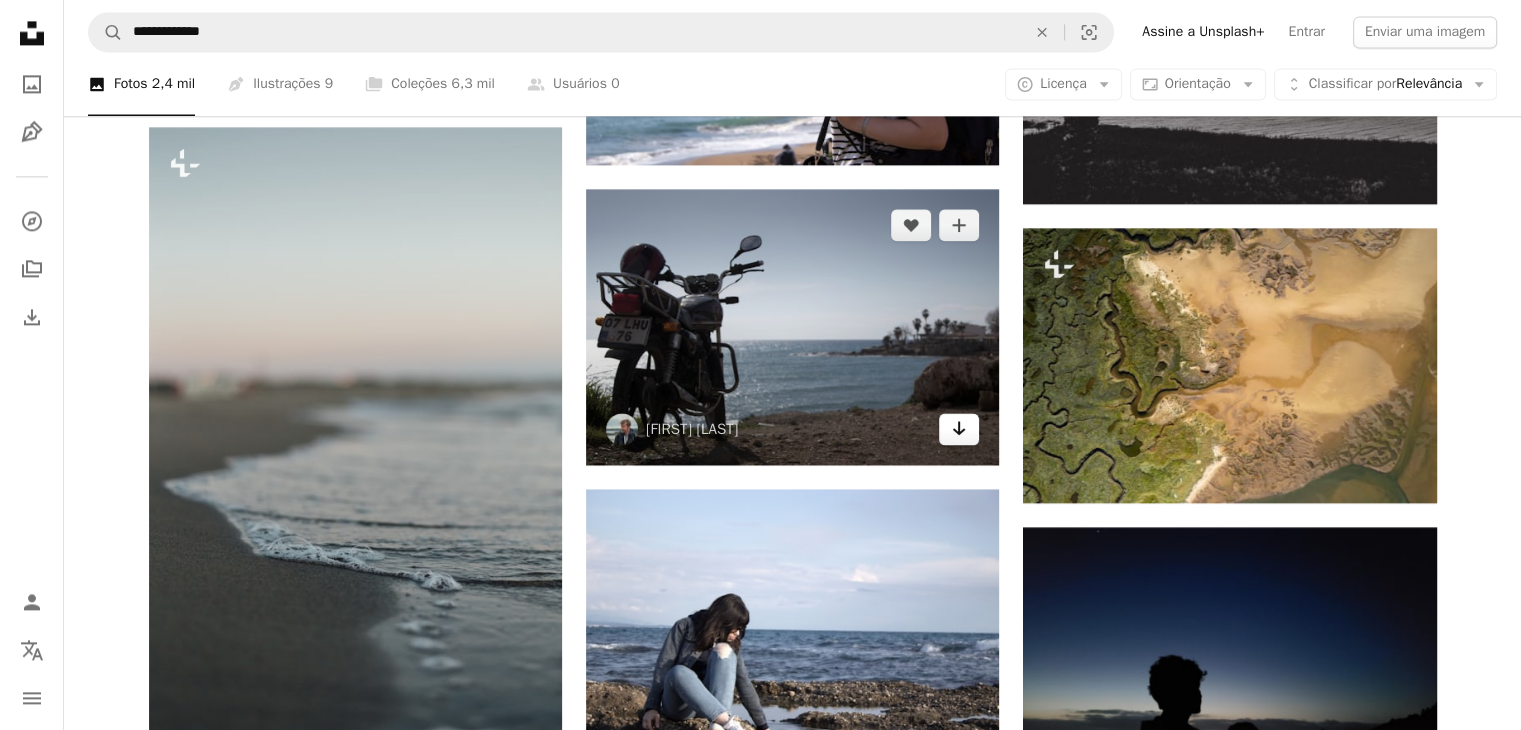 click on "Arrow pointing down" at bounding box center [959, 429] 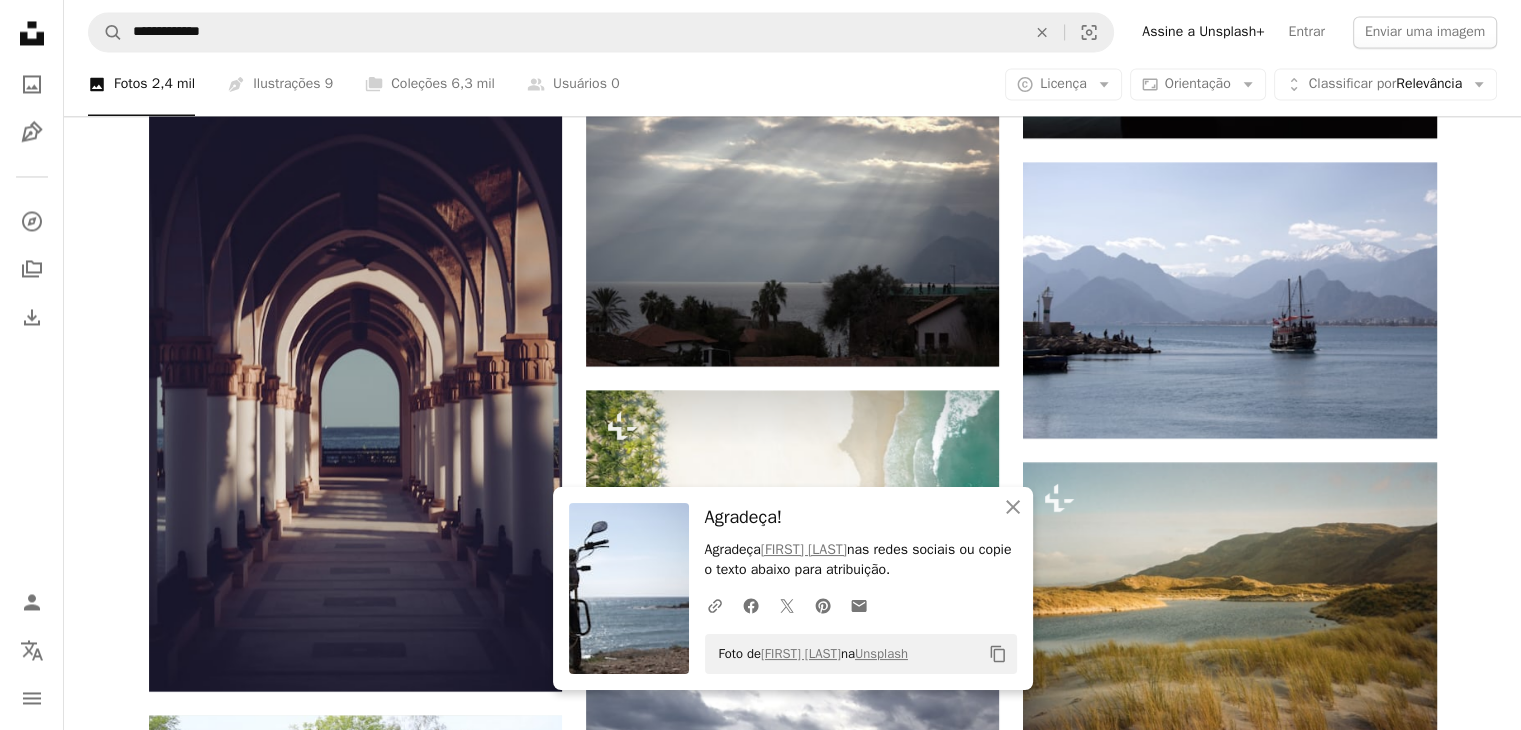scroll, scrollTop: 3639, scrollLeft: 0, axis: vertical 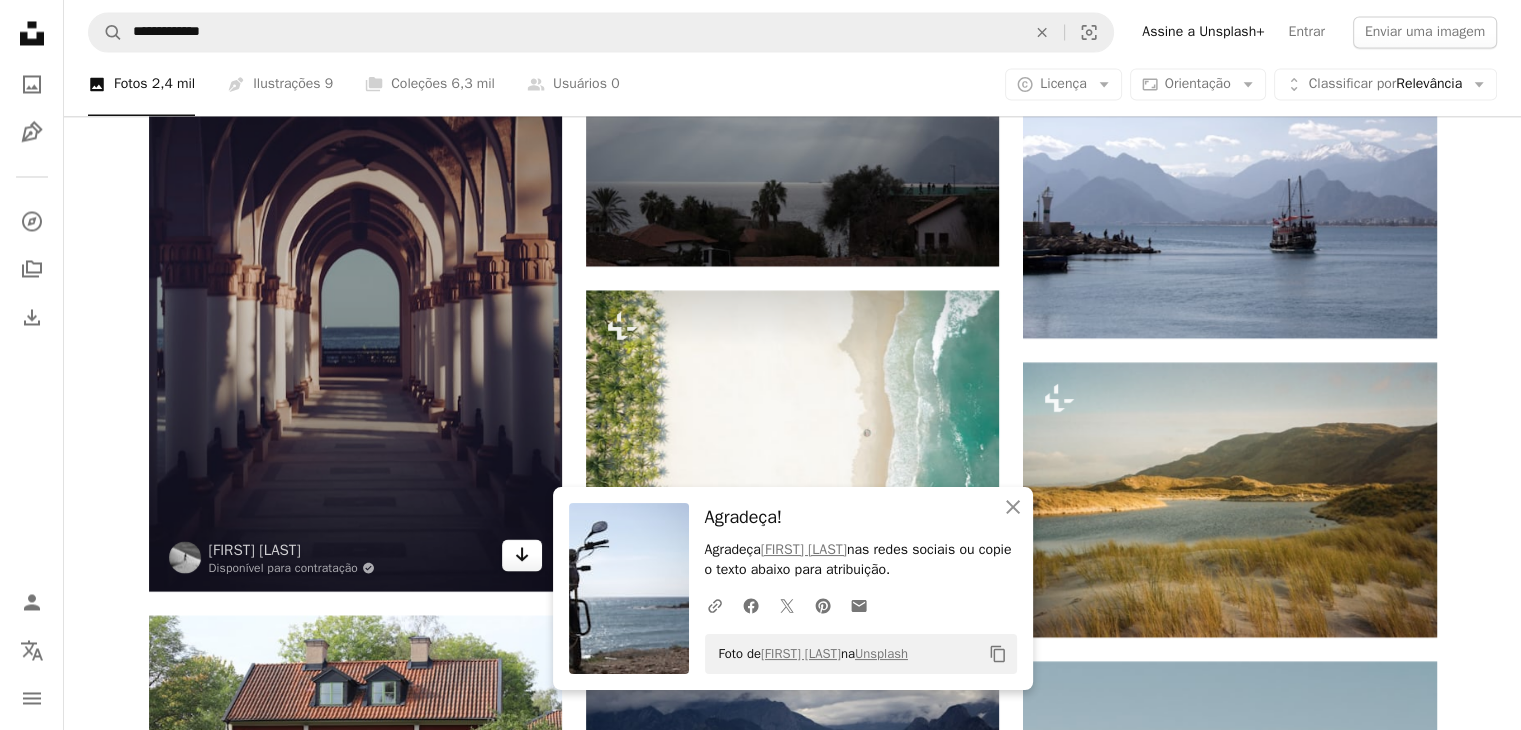 click on "Arrow pointing down" 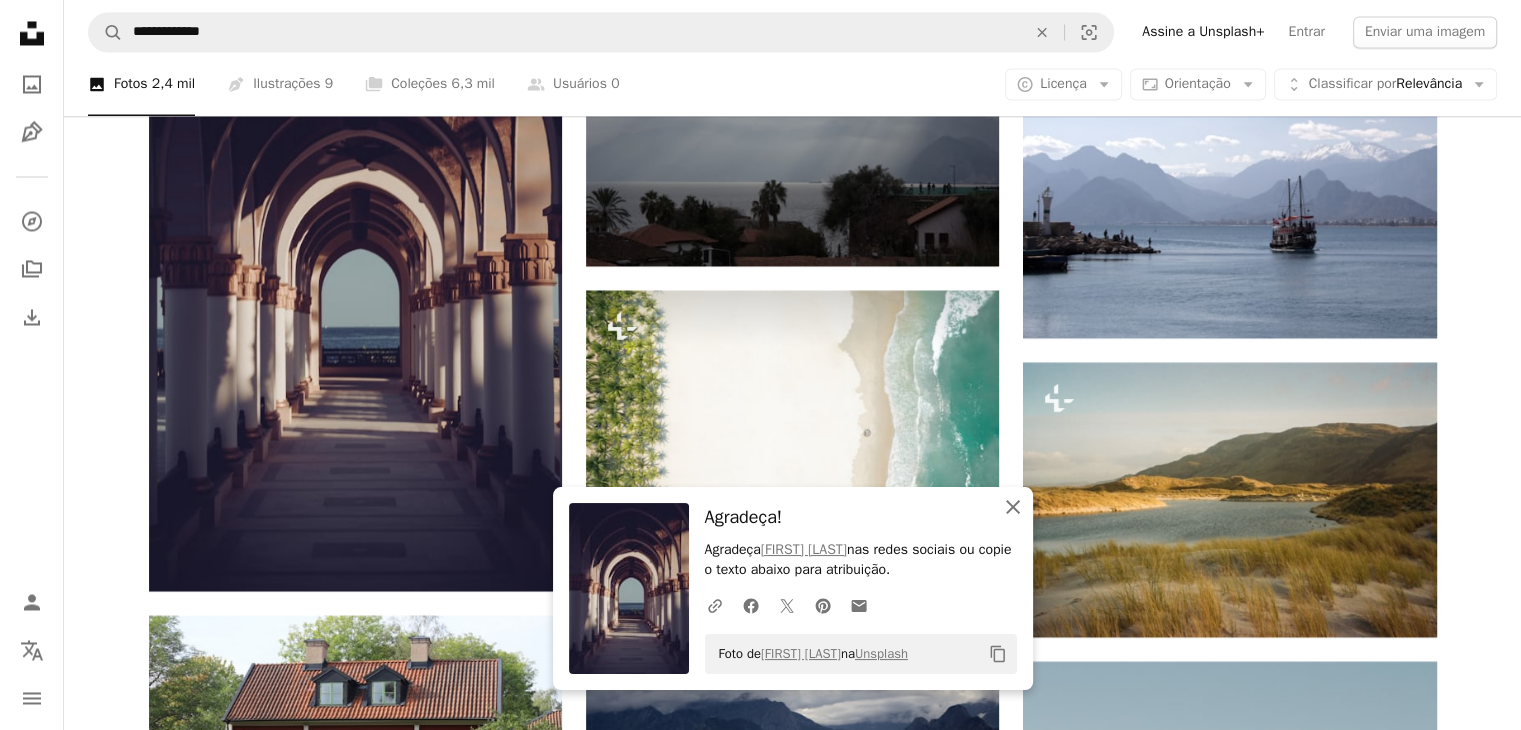 click on "An X shape" 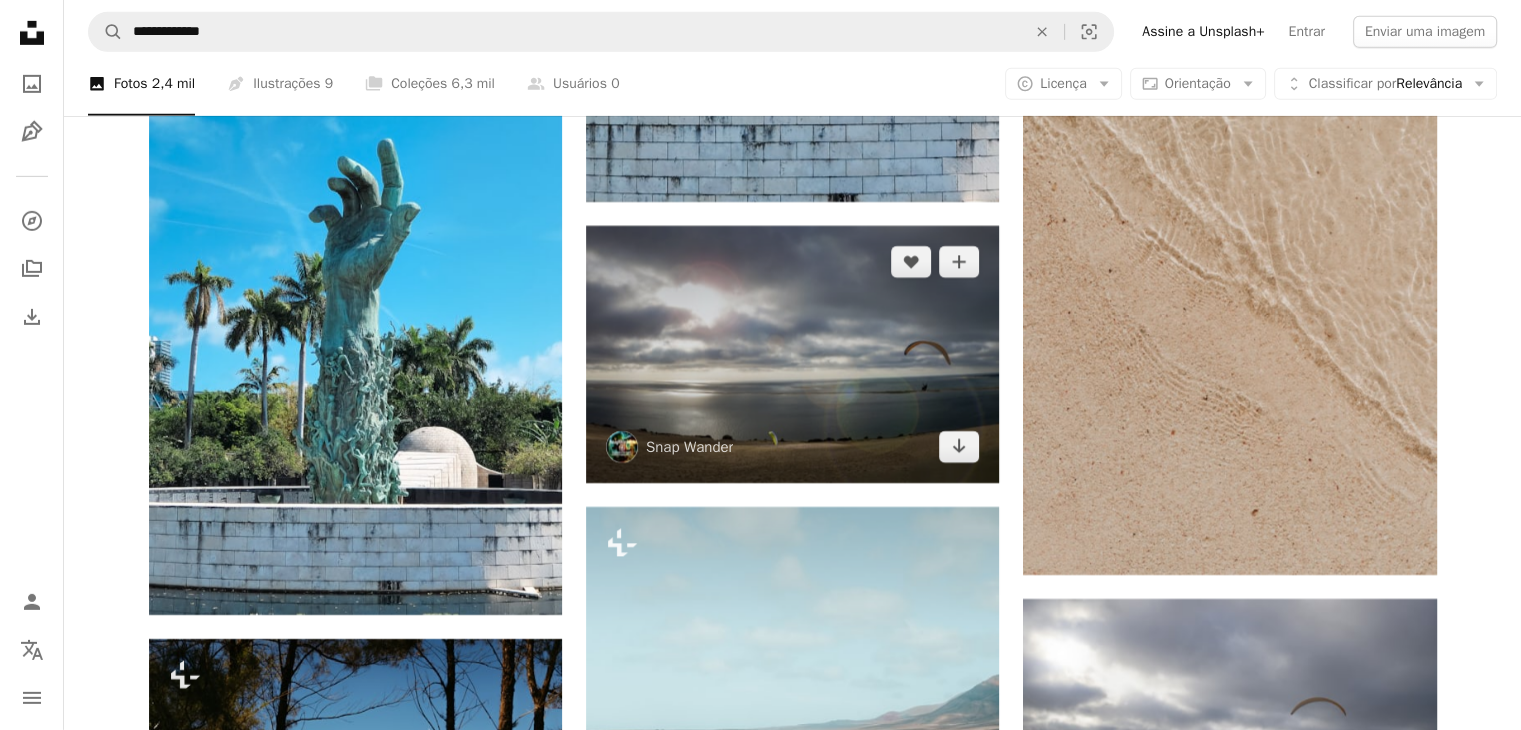scroll, scrollTop: 6539, scrollLeft: 0, axis: vertical 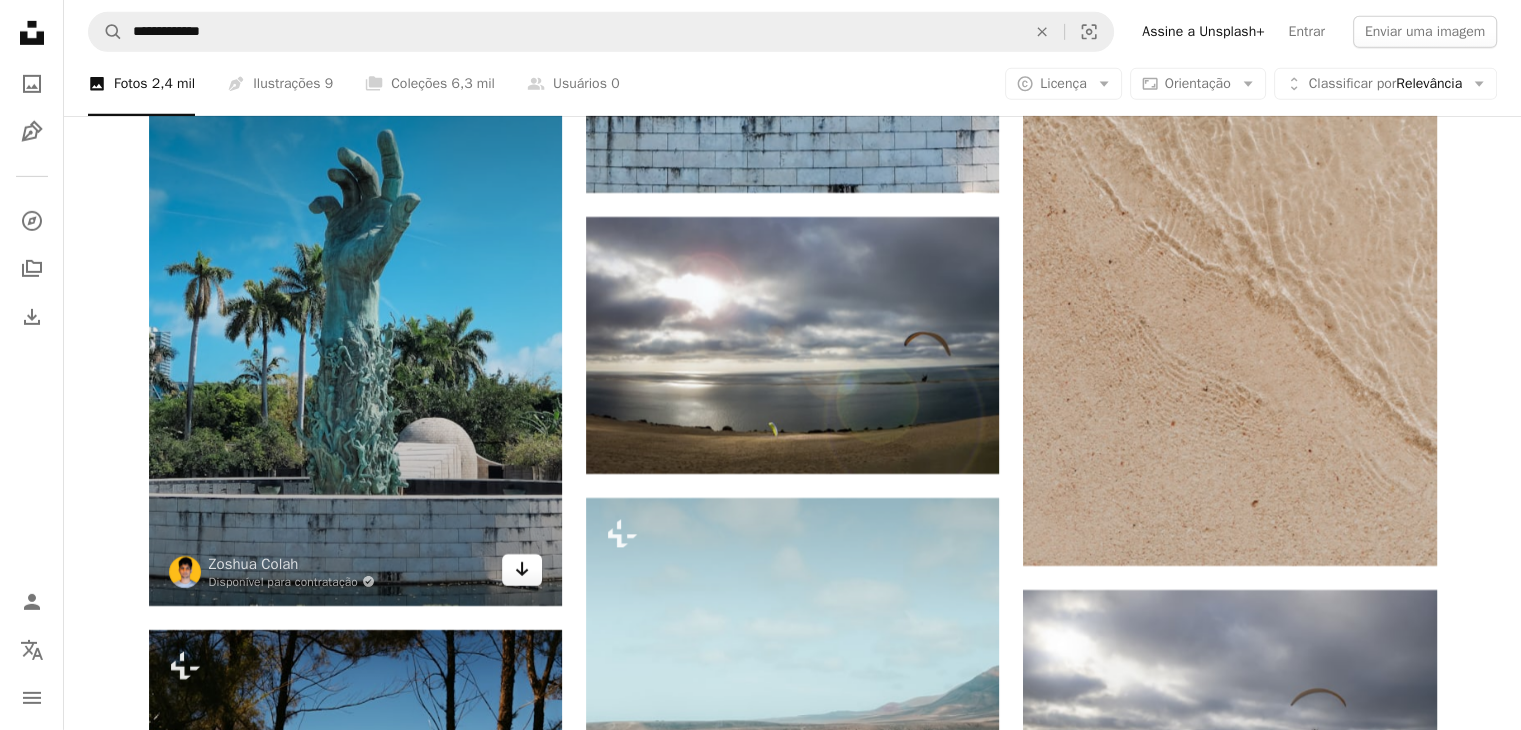 click on "Arrow pointing down" 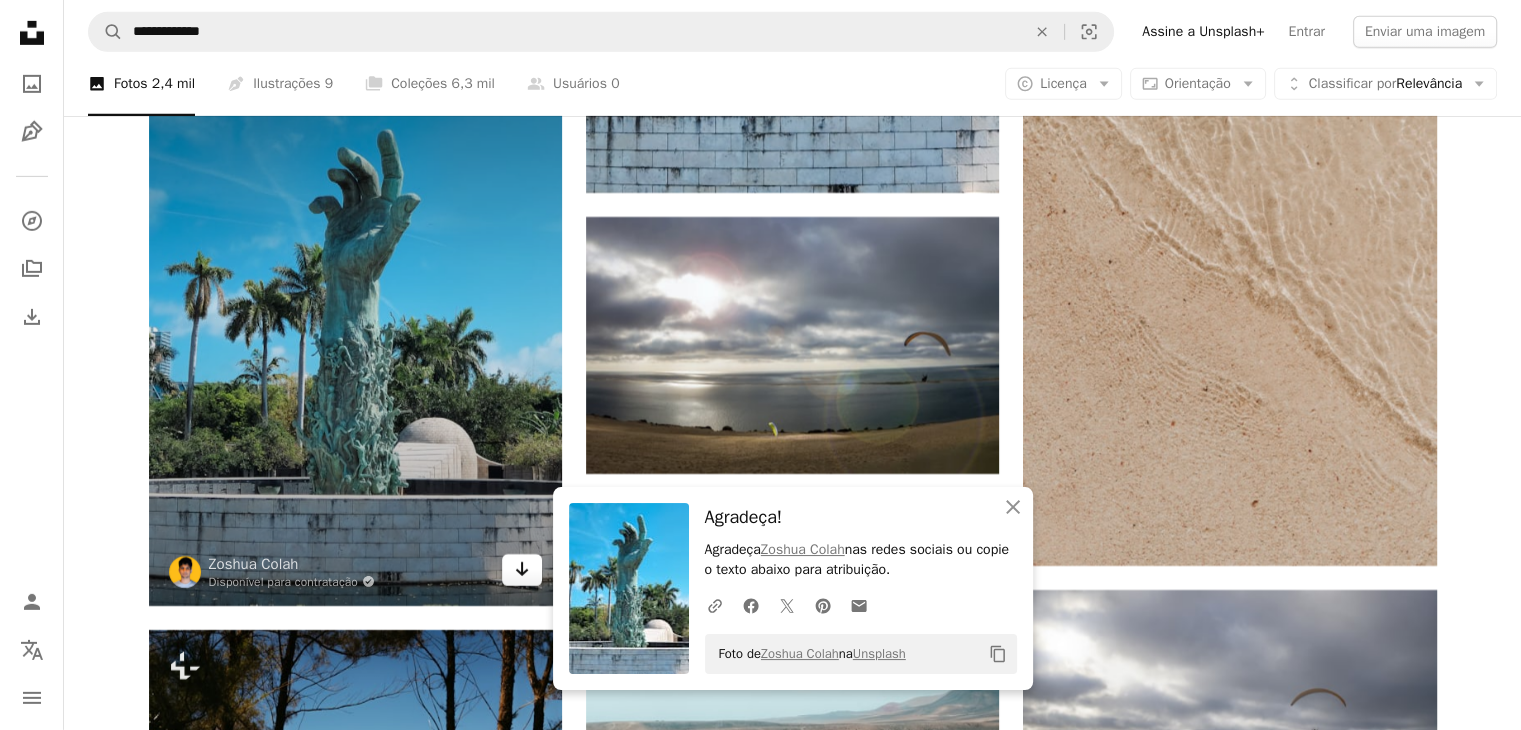 click on "Arrow pointing down" 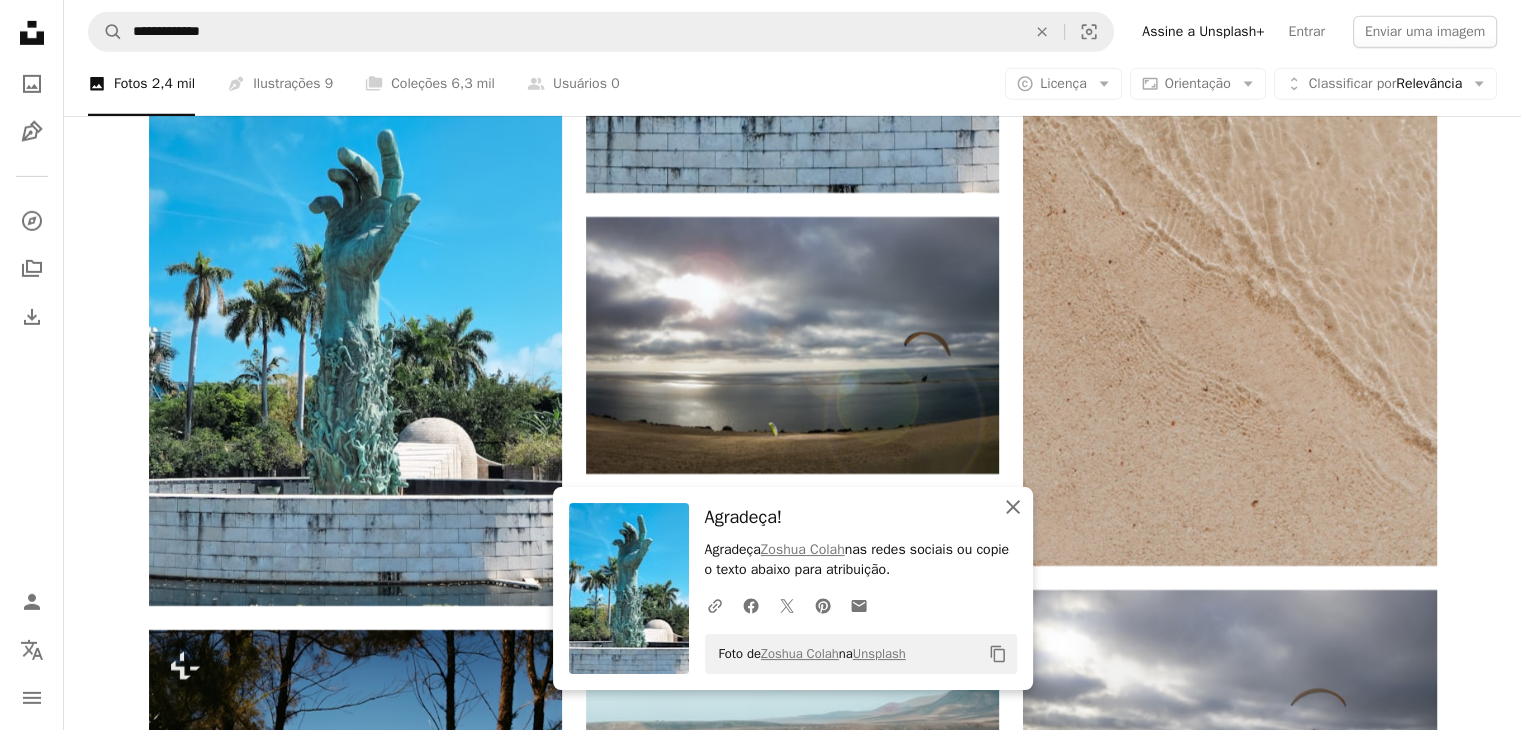 click on "An X shape" 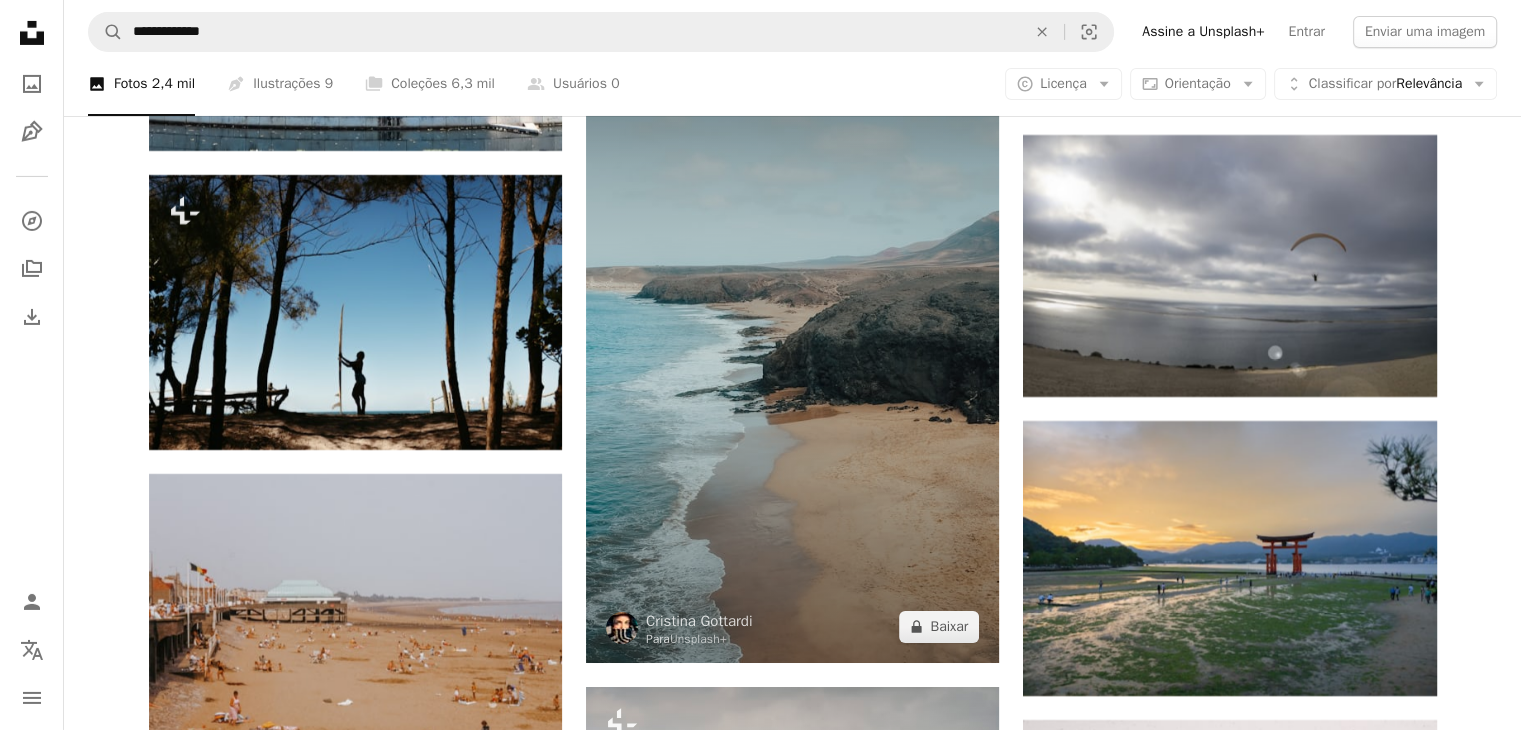 scroll, scrollTop: 7339, scrollLeft: 0, axis: vertical 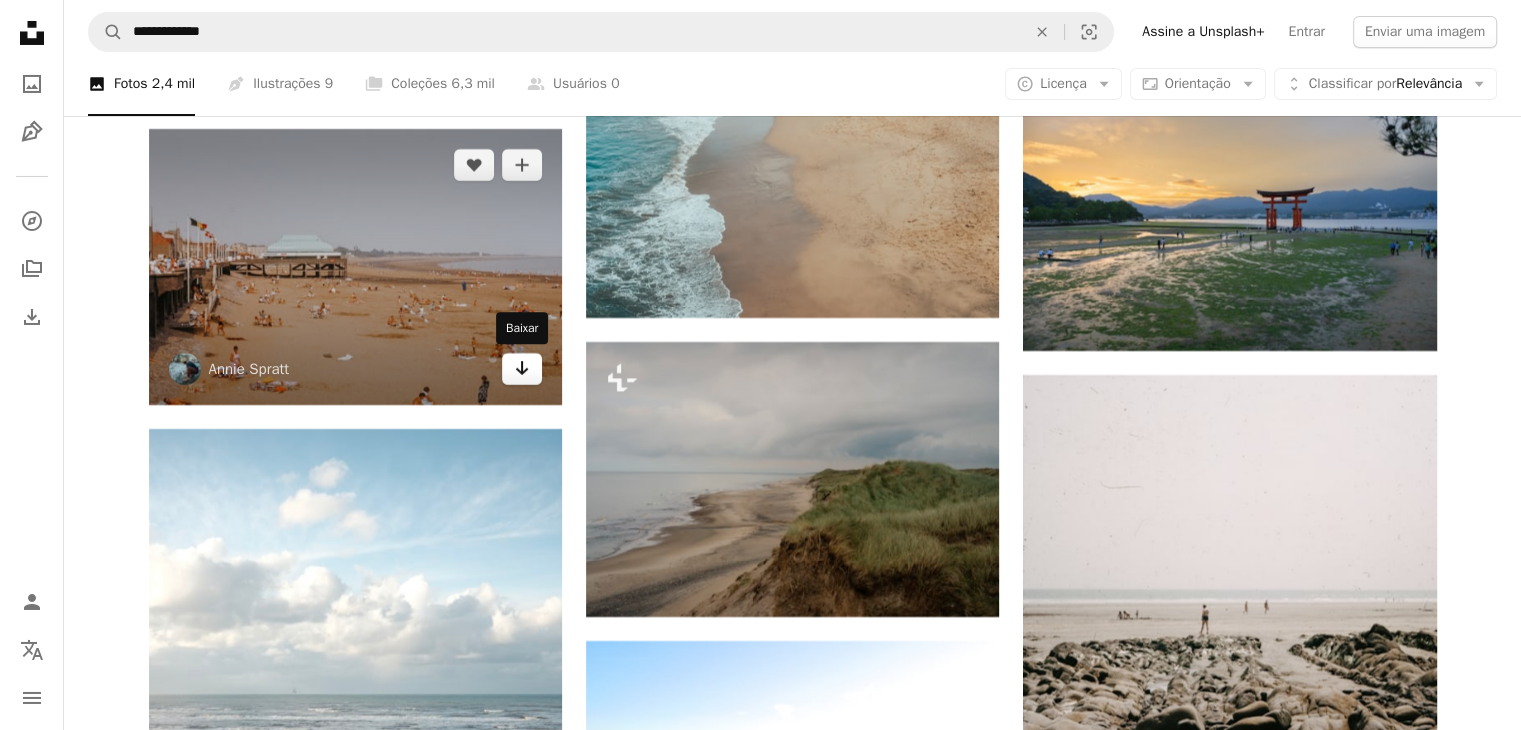 click on "Arrow pointing down" at bounding box center [522, 369] 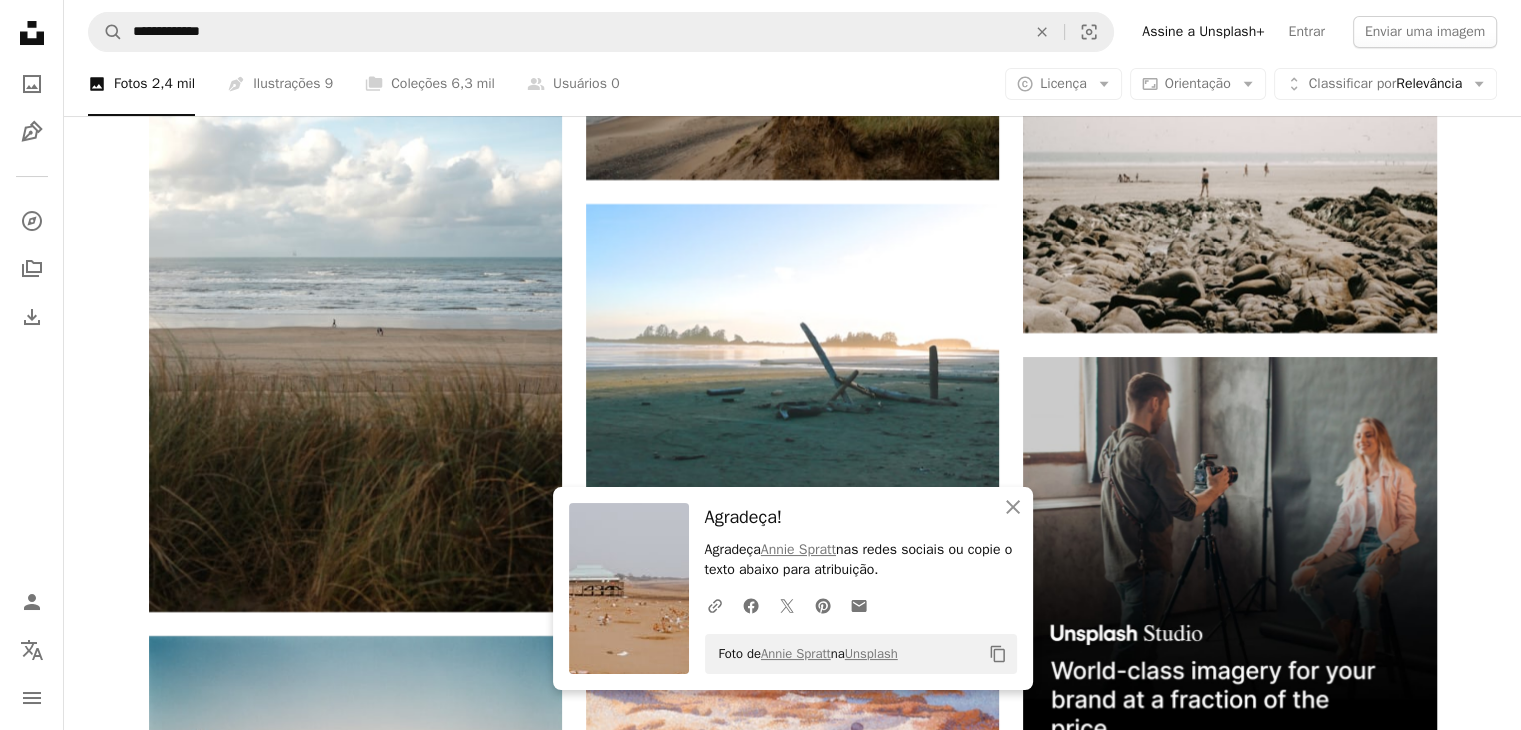 scroll, scrollTop: 7839, scrollLeft: 0, axis: vertical 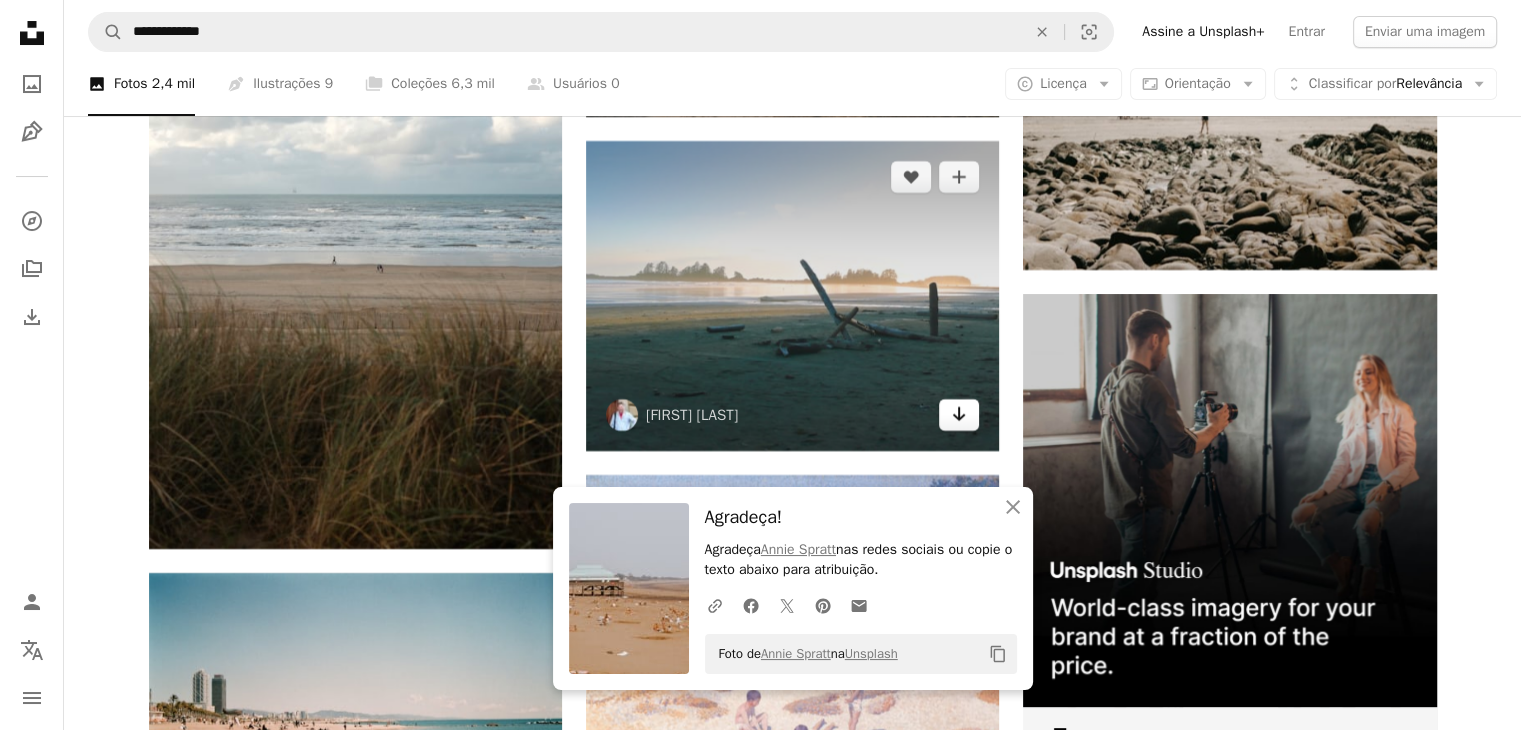 click on "Arrow pointing down" 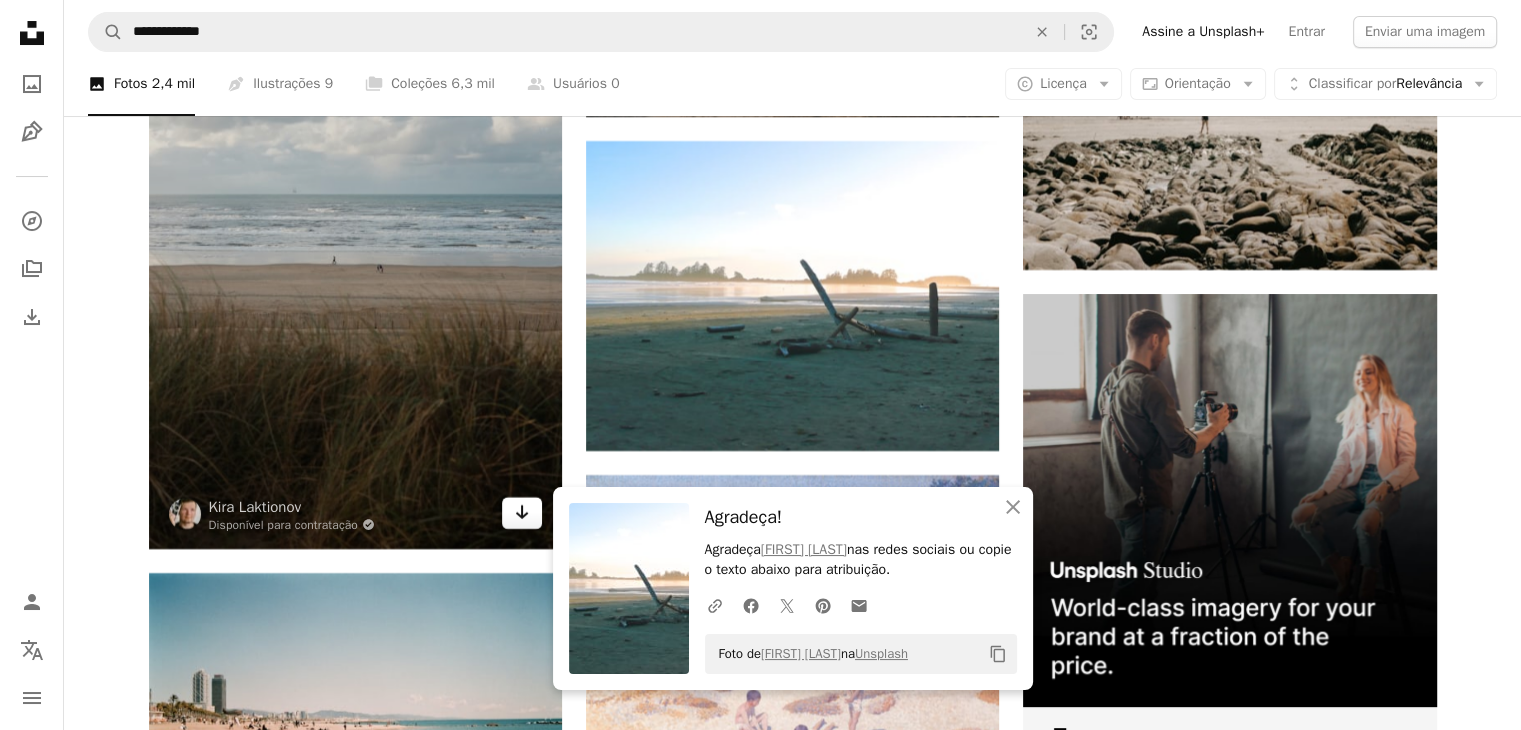 click on "Arrow pointing down" 